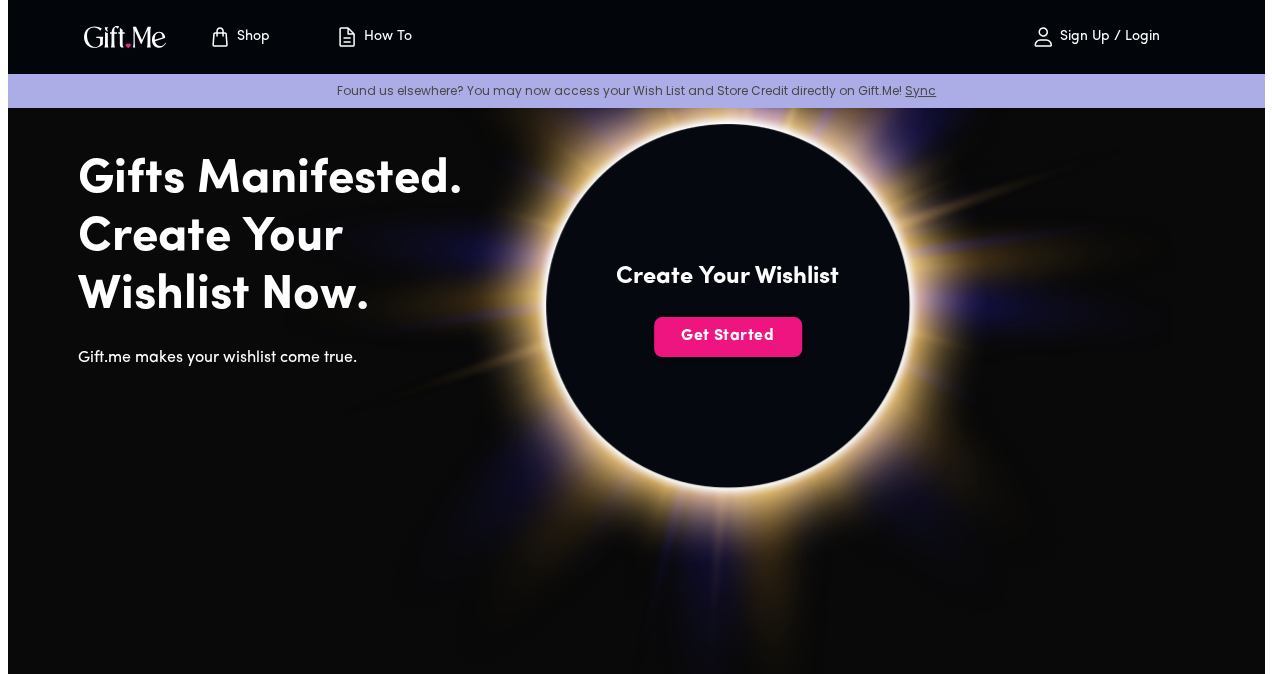 scroll, scrollTop: 101, scrollLeft: 0, axis: vertical 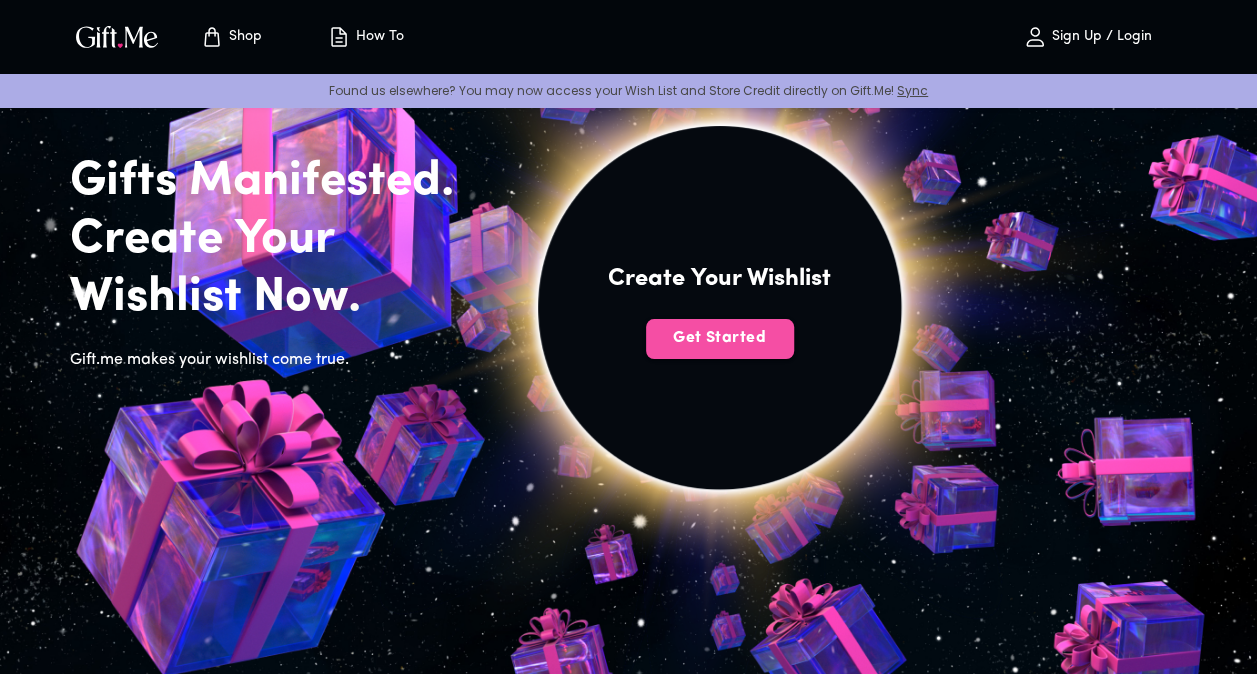 click on "Get Started" at bounding box center (720, 338) 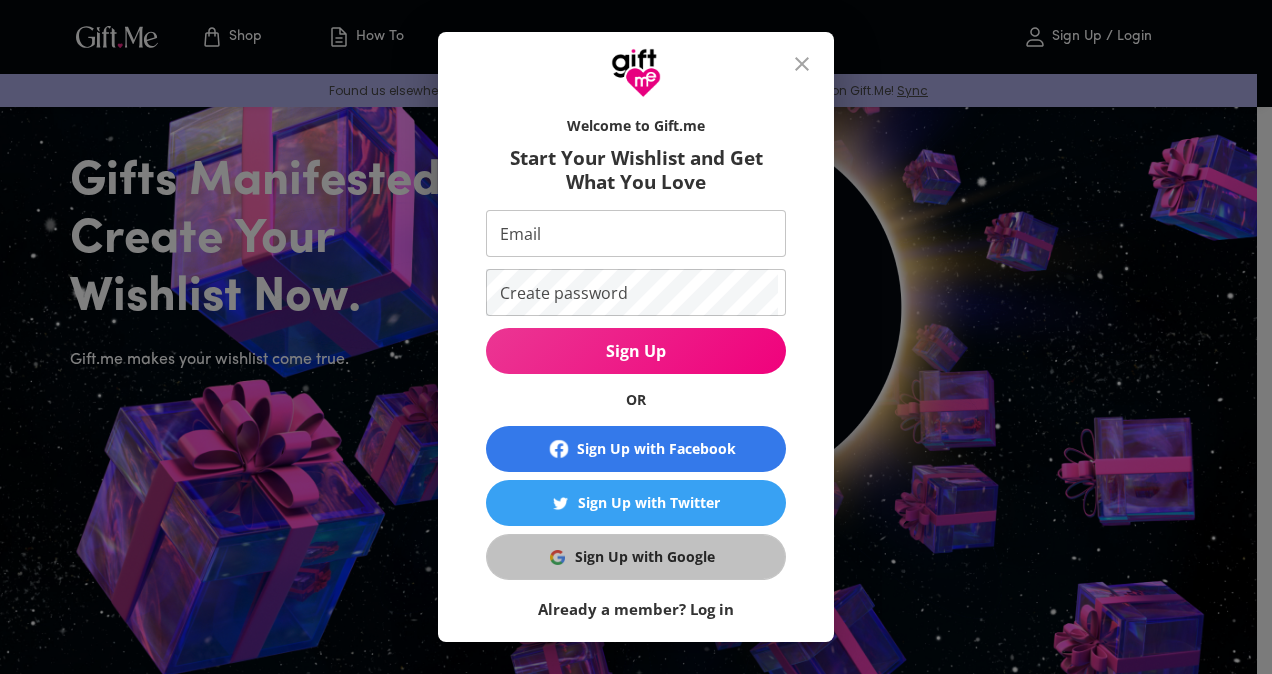 click on "Sign Up with Google" at bounding box center (645, 557) 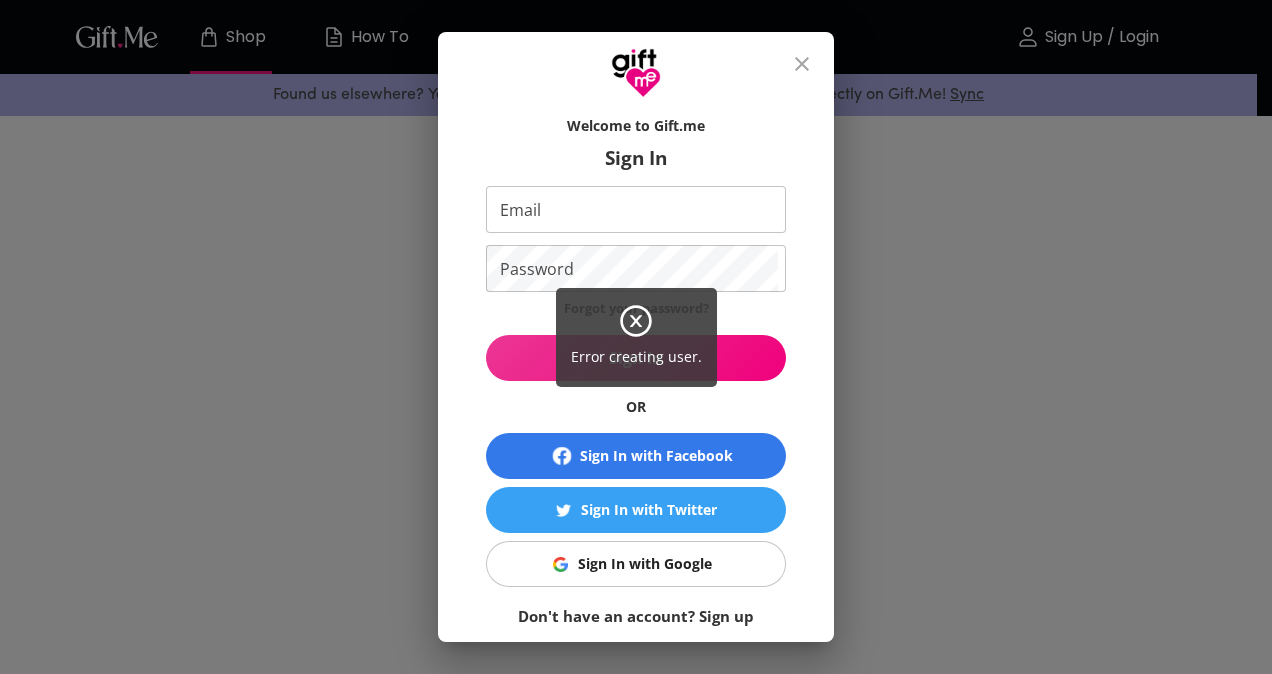 scroll, scrollTop: 0, scrollLeft: 0, axis: both 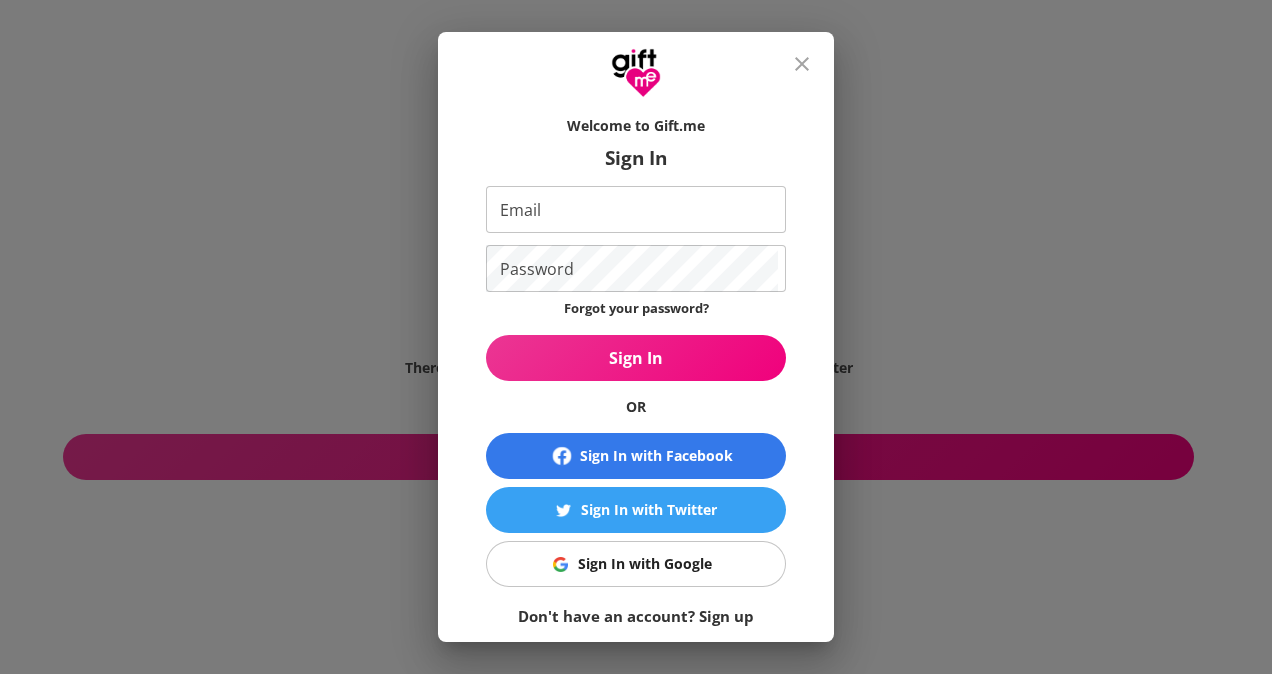 click 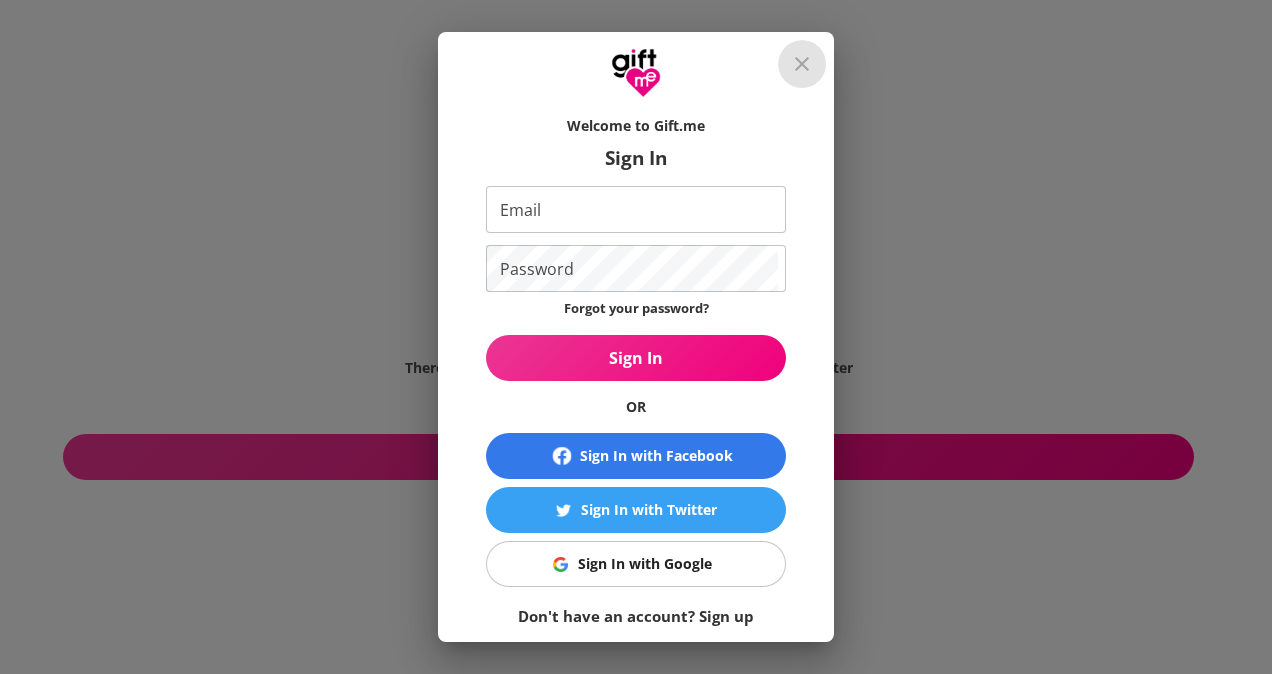 click 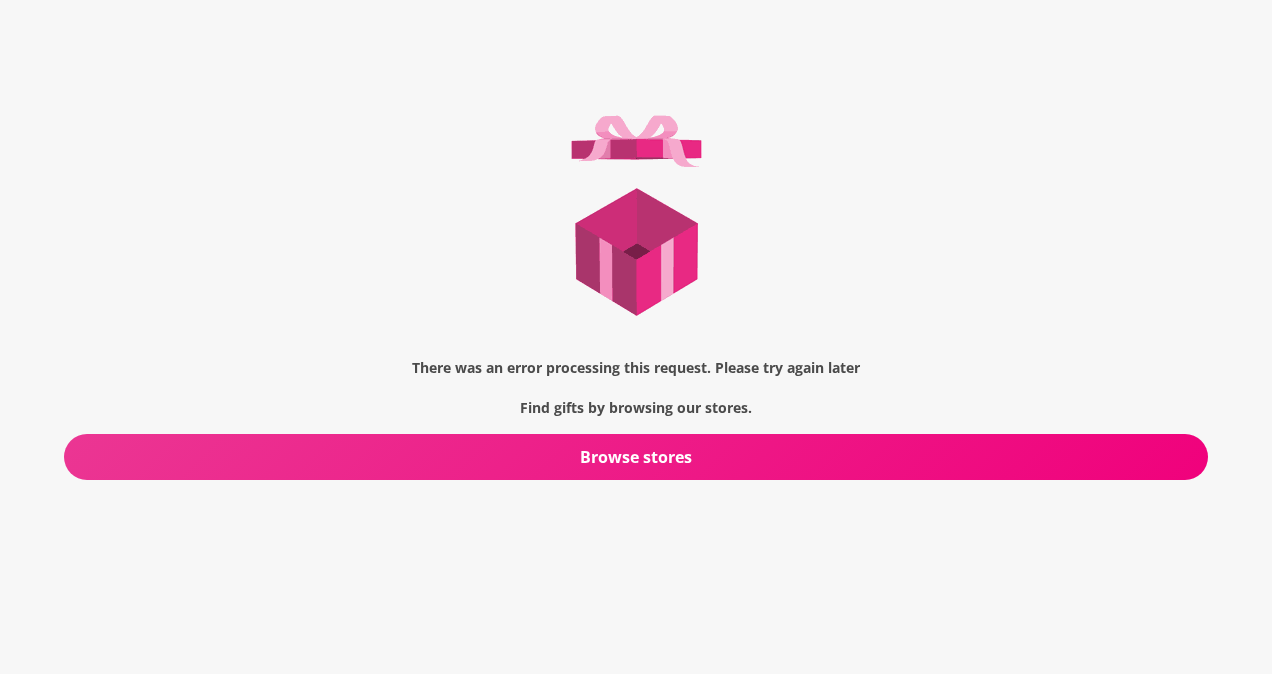 click on "Browse stores" at bounding box center [636, 457] 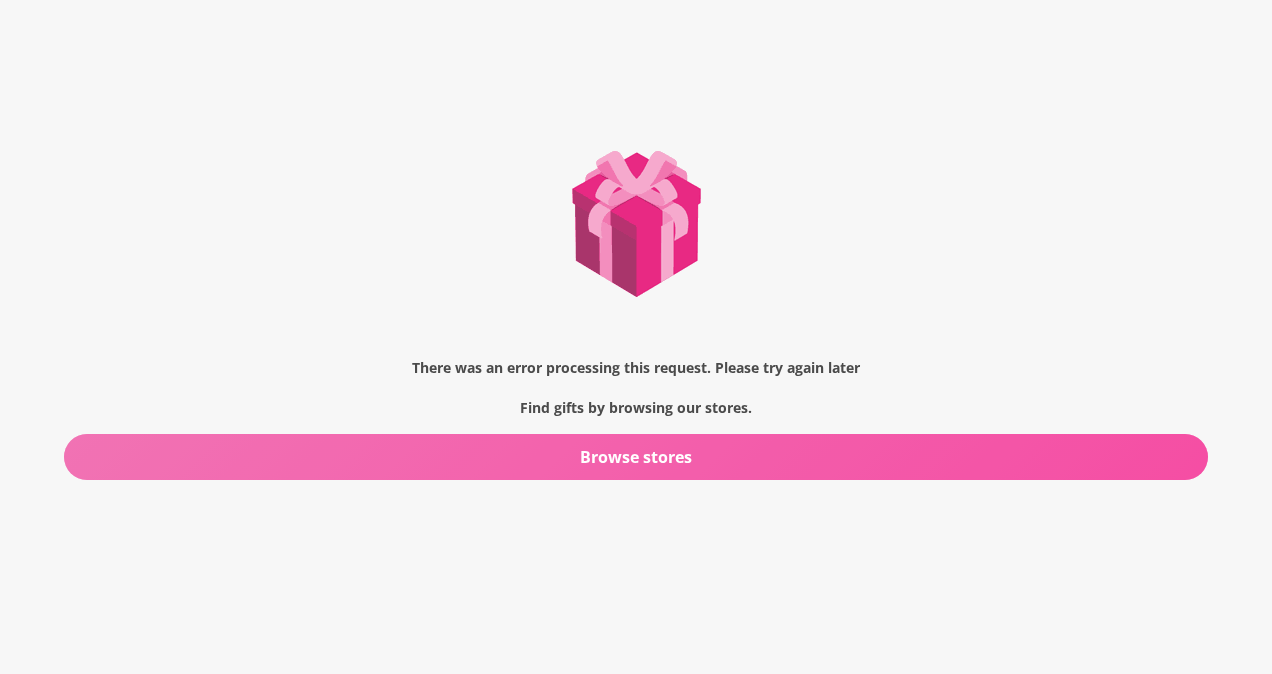 click on "Browse stores" at bounding box center (636, 457) 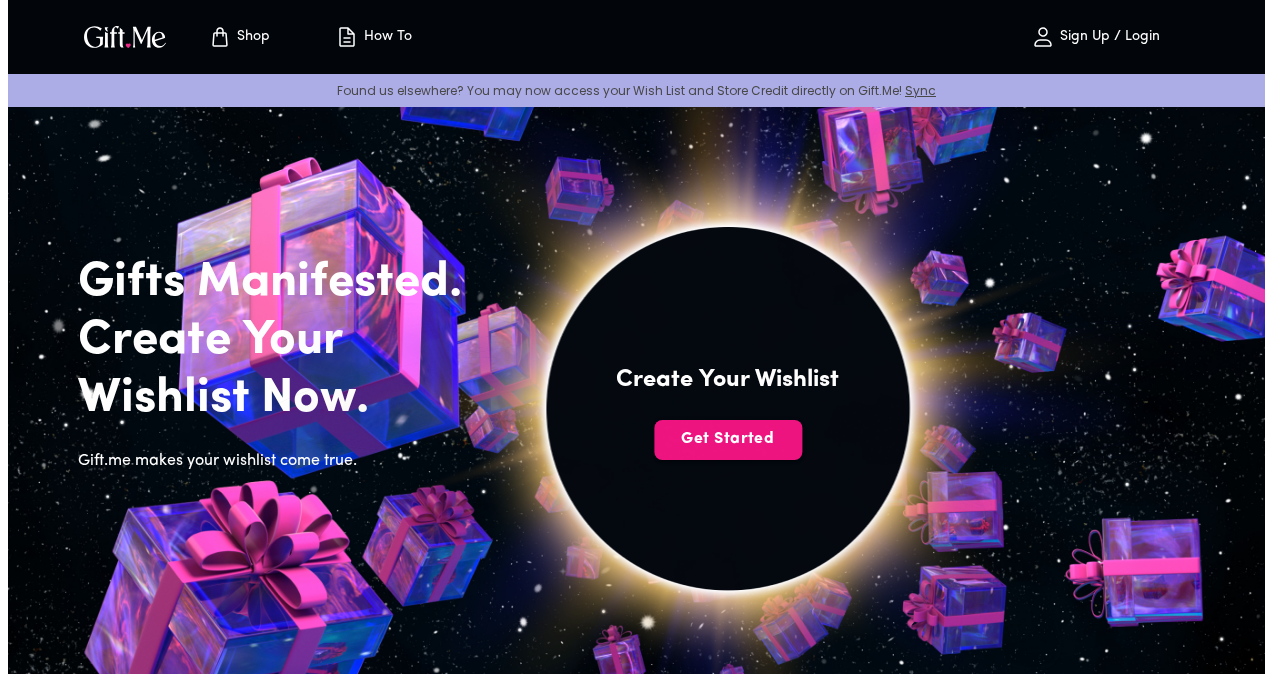 scroll, scrollTop: 0, scrollLeft: 0, axis: both 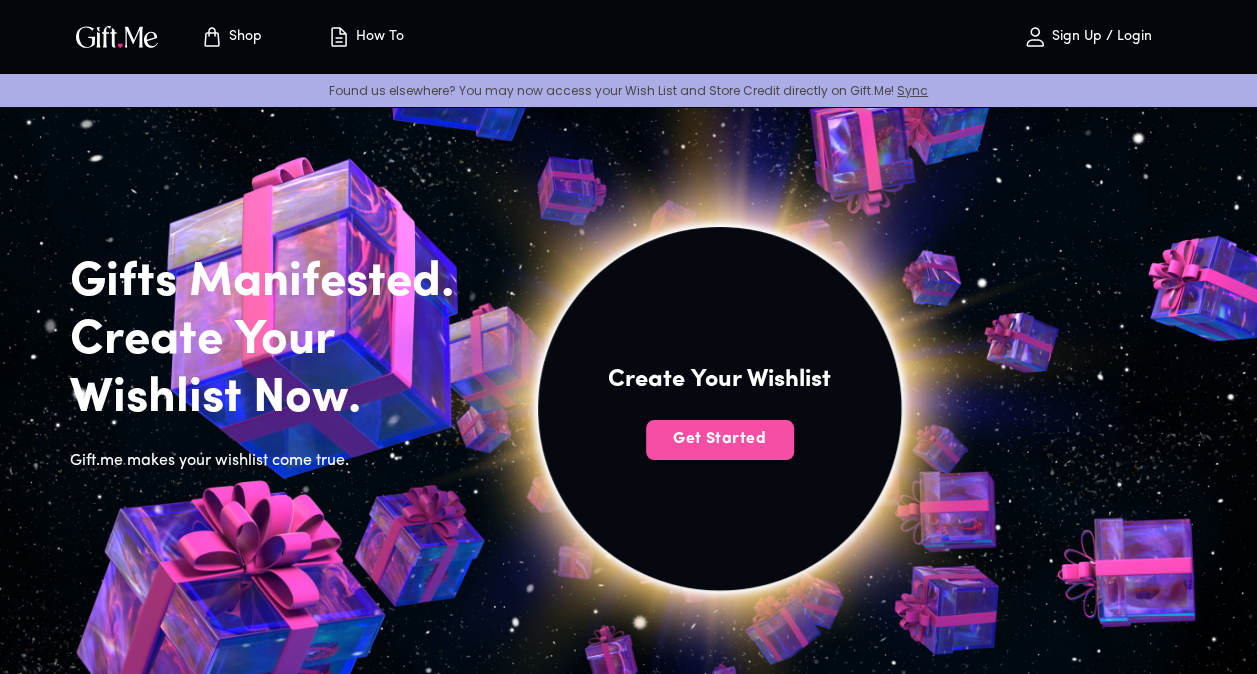 click on "Get Started" at bounding box center [720, 439] 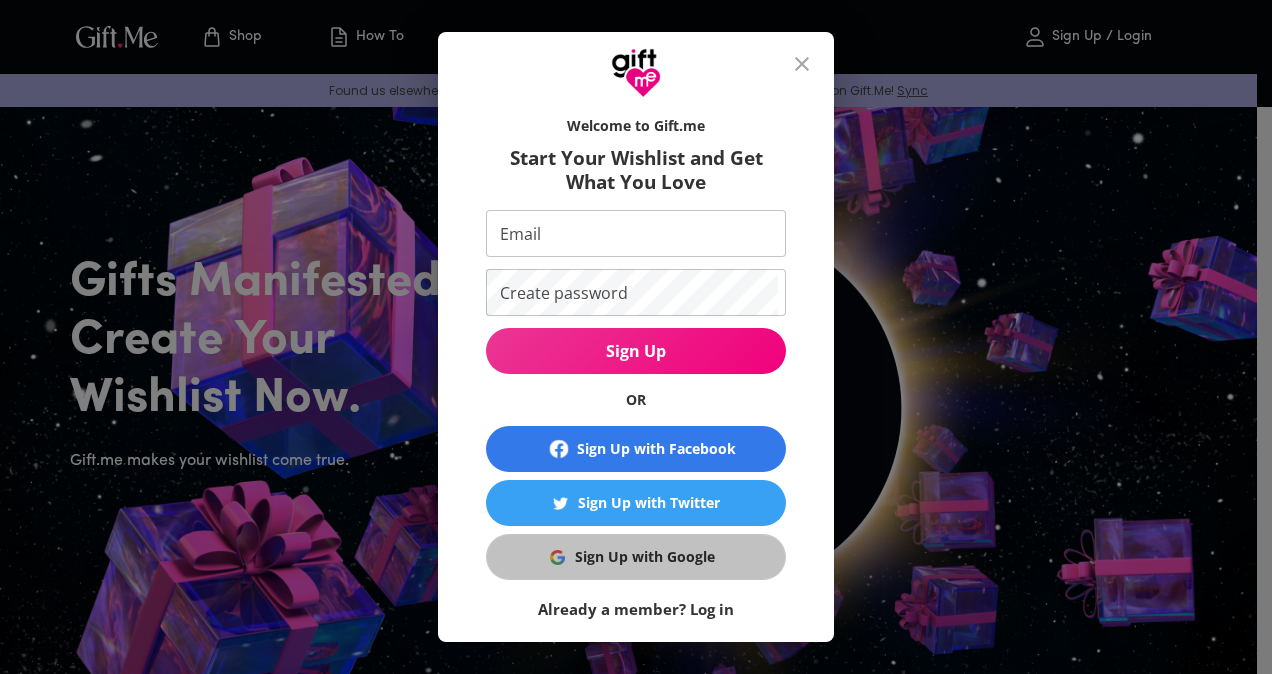 click on "Sign Up with Google" at bounding box center (645, 557) 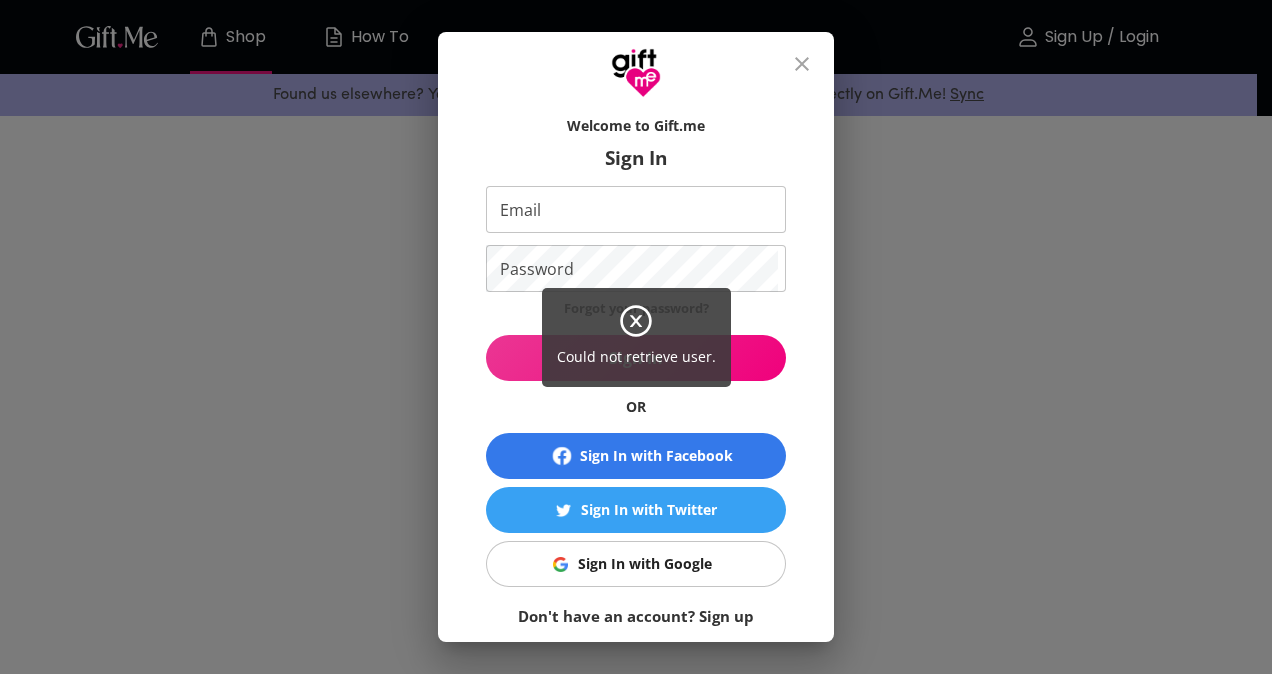scroll, scrollTop: 0, scrollLeft: 0, axis: both 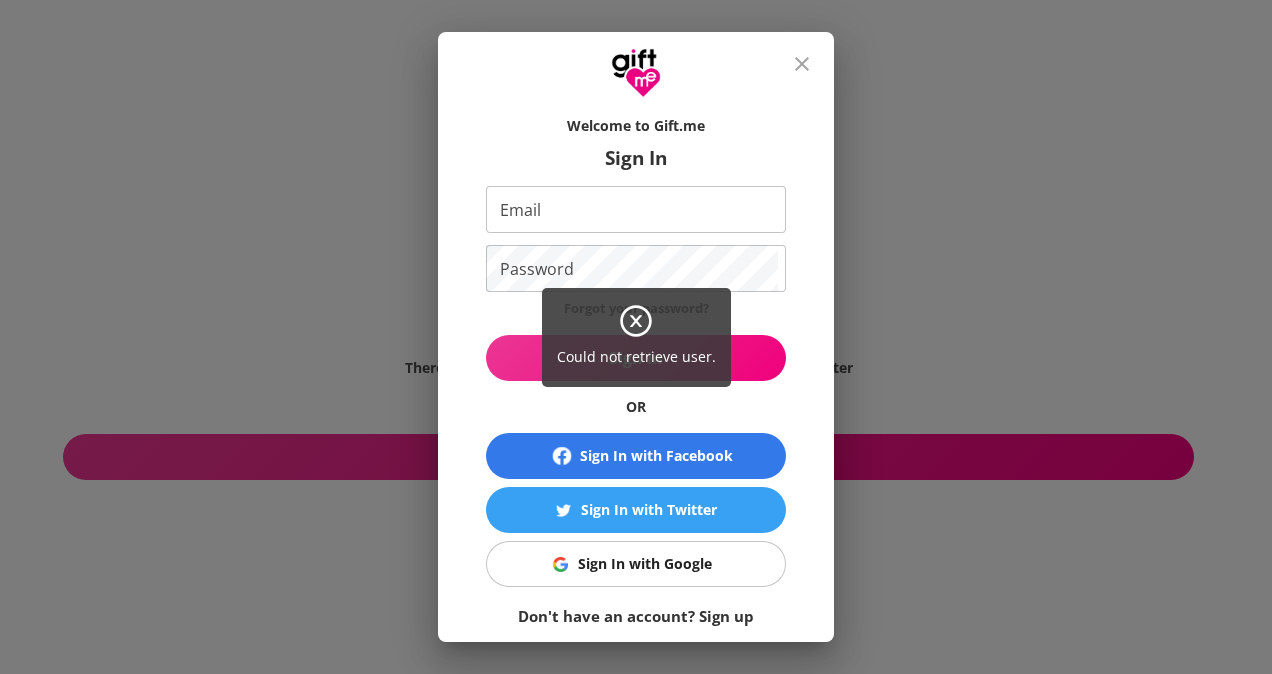 click 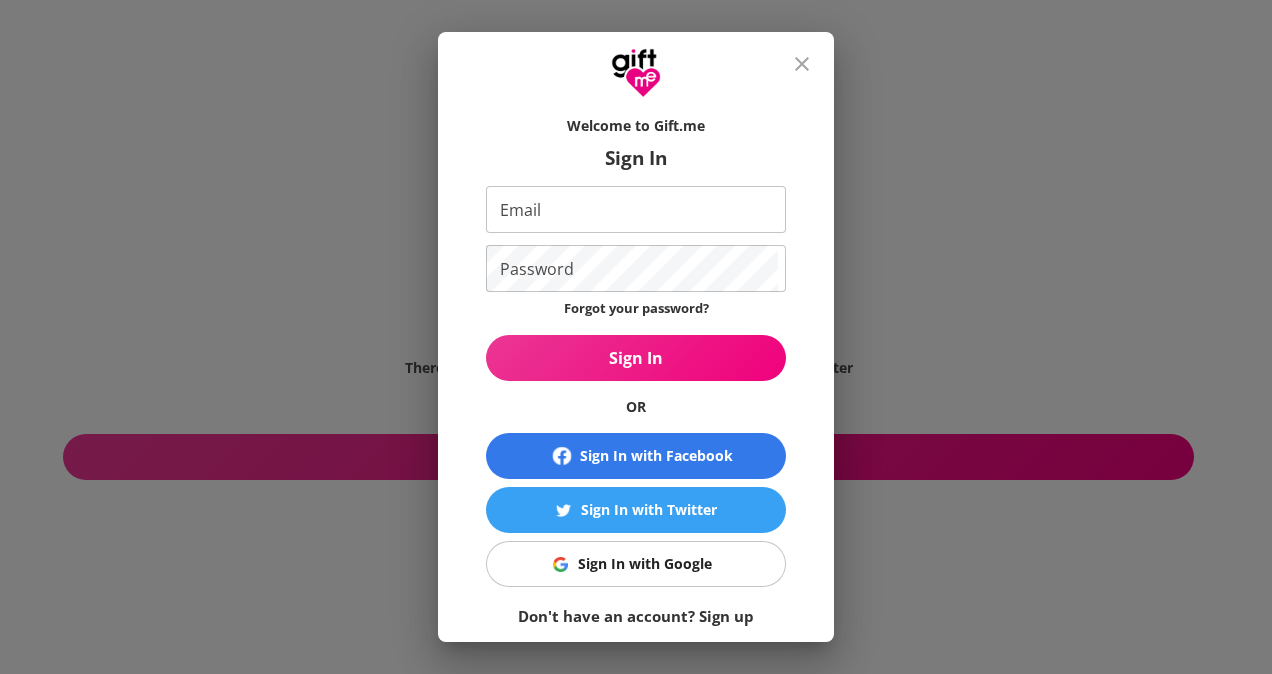 click on "Don't have an account? Sign up" at bounding box center (636, 616) 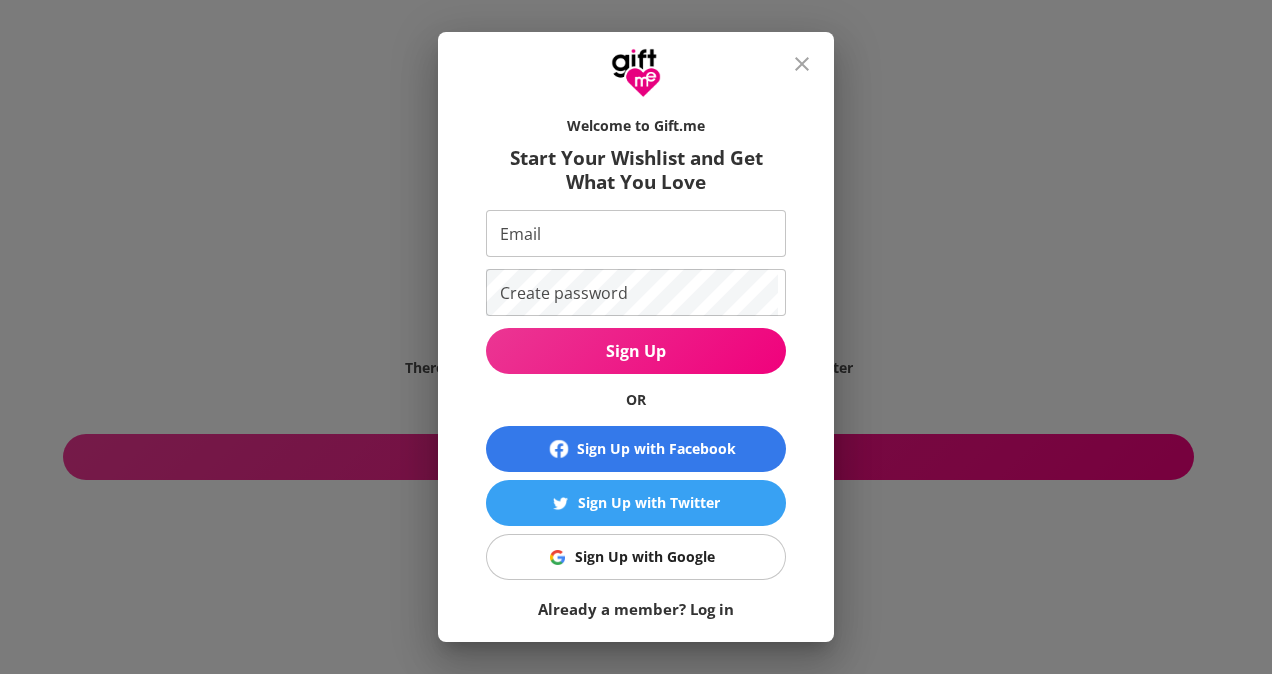 click on "Already a member? Log in" at bounding box center (636, 609) 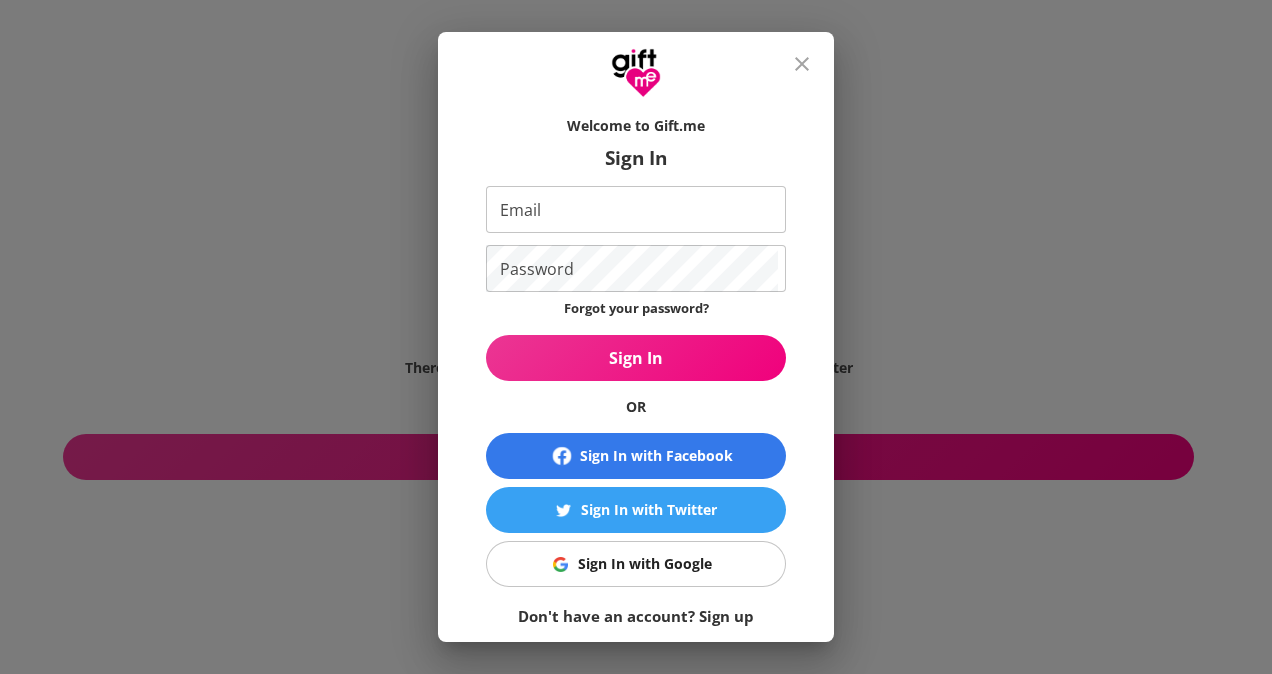 click on "Don't have an account? Sign up" at bounding box center [636, 616] 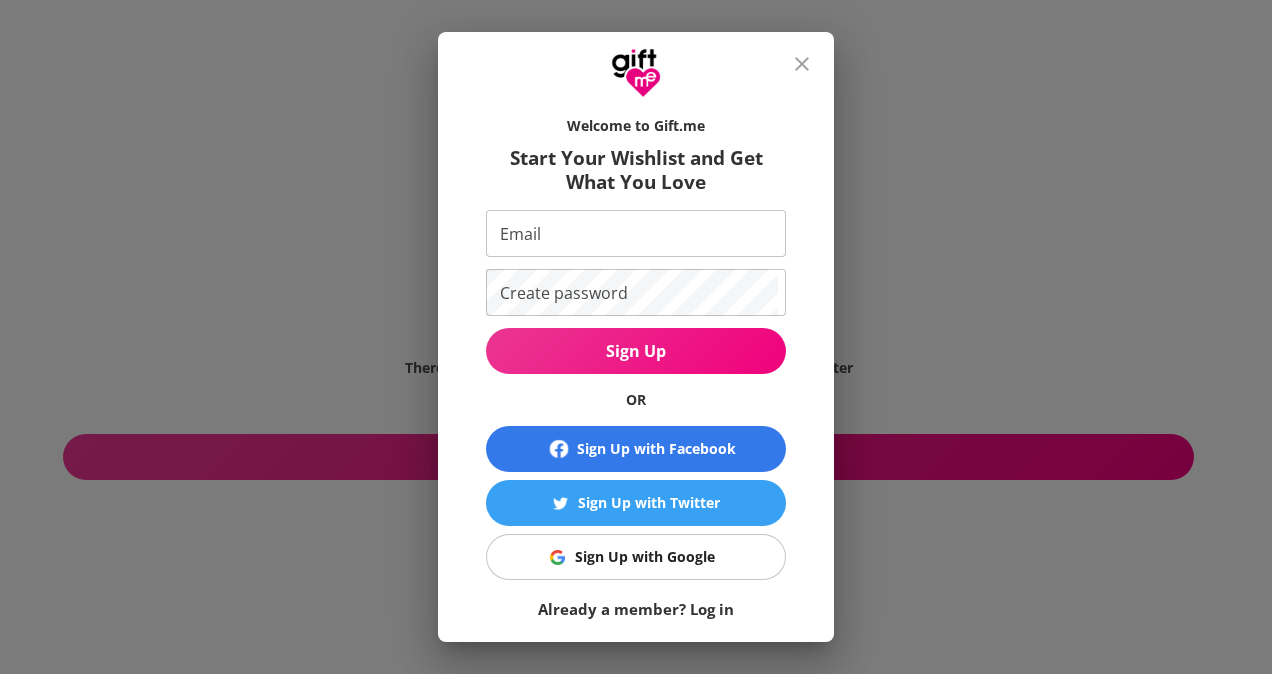 click on "Already a member? Log in" at bounding box center (636, 609) 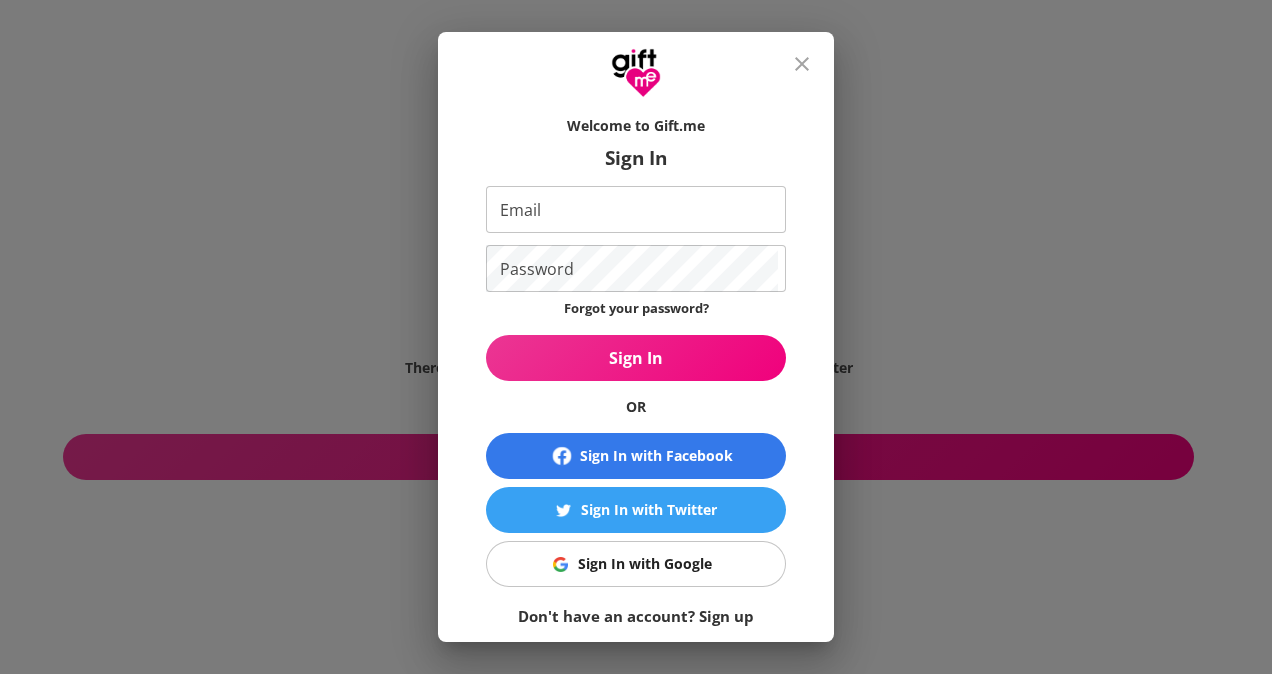 click on "Don't have an account? Sign up" at bounding box center [636, 616] 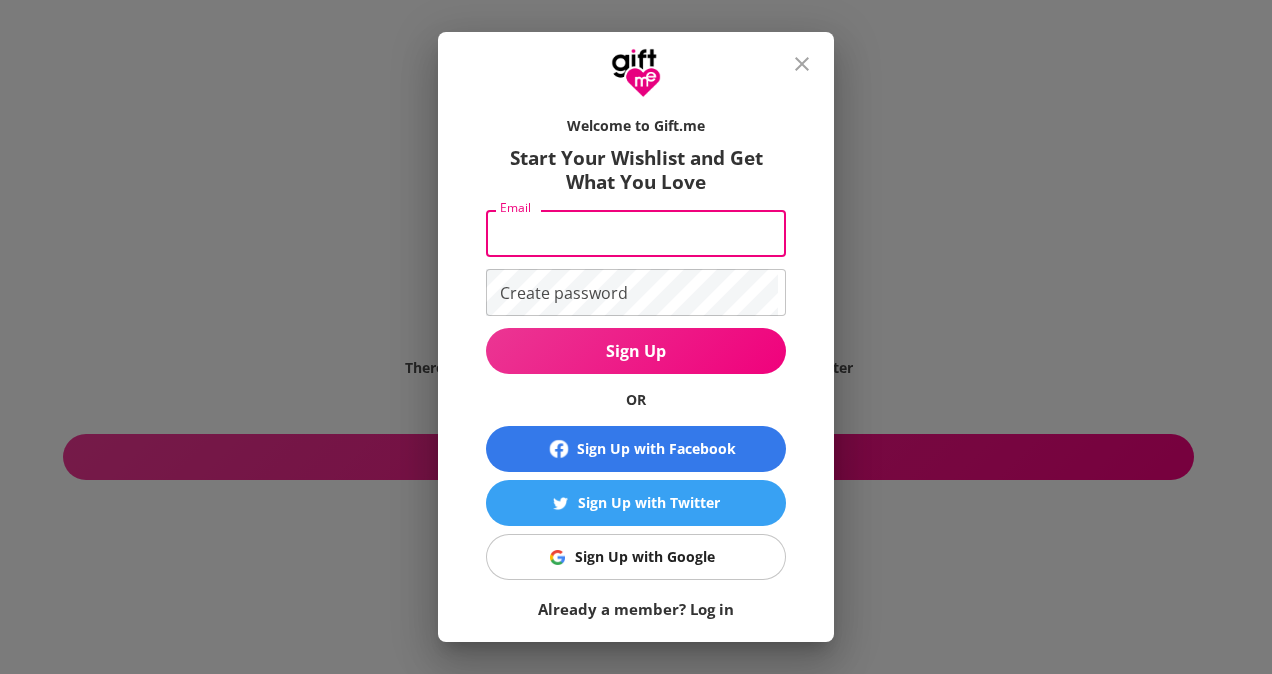 click on "Email" at bounding box center (632, 233) 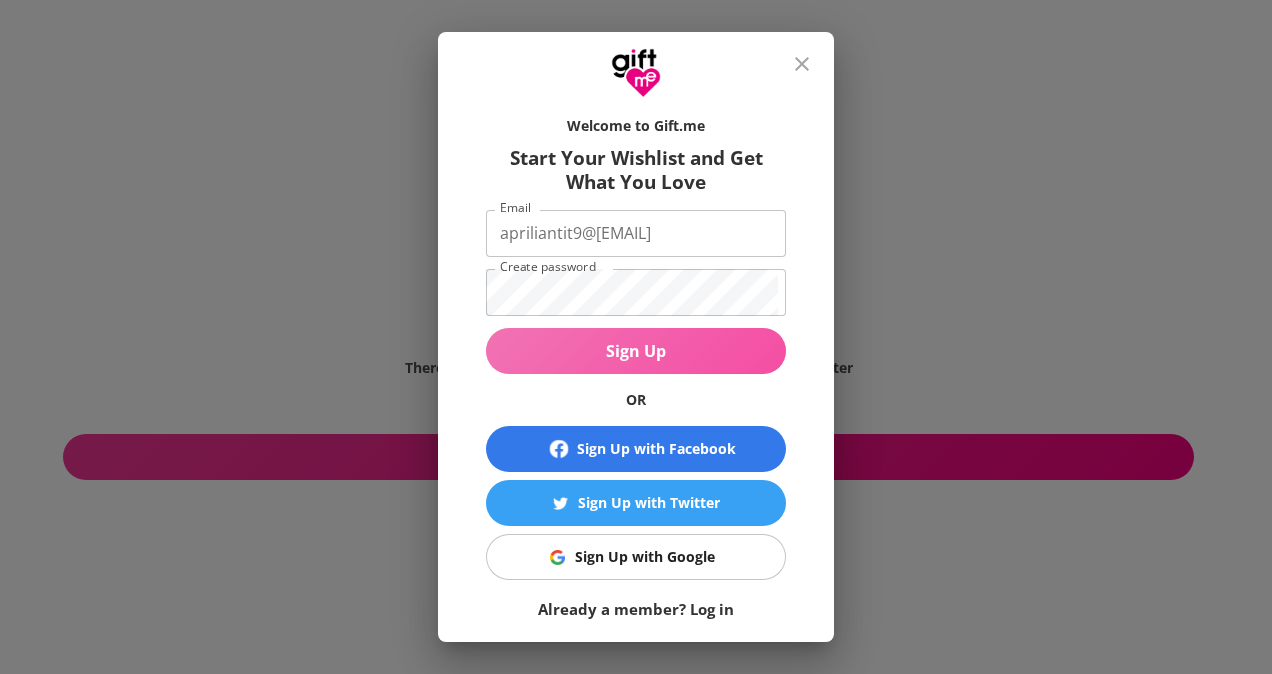 click on "Sign Up" at bounding box center [636, 351] 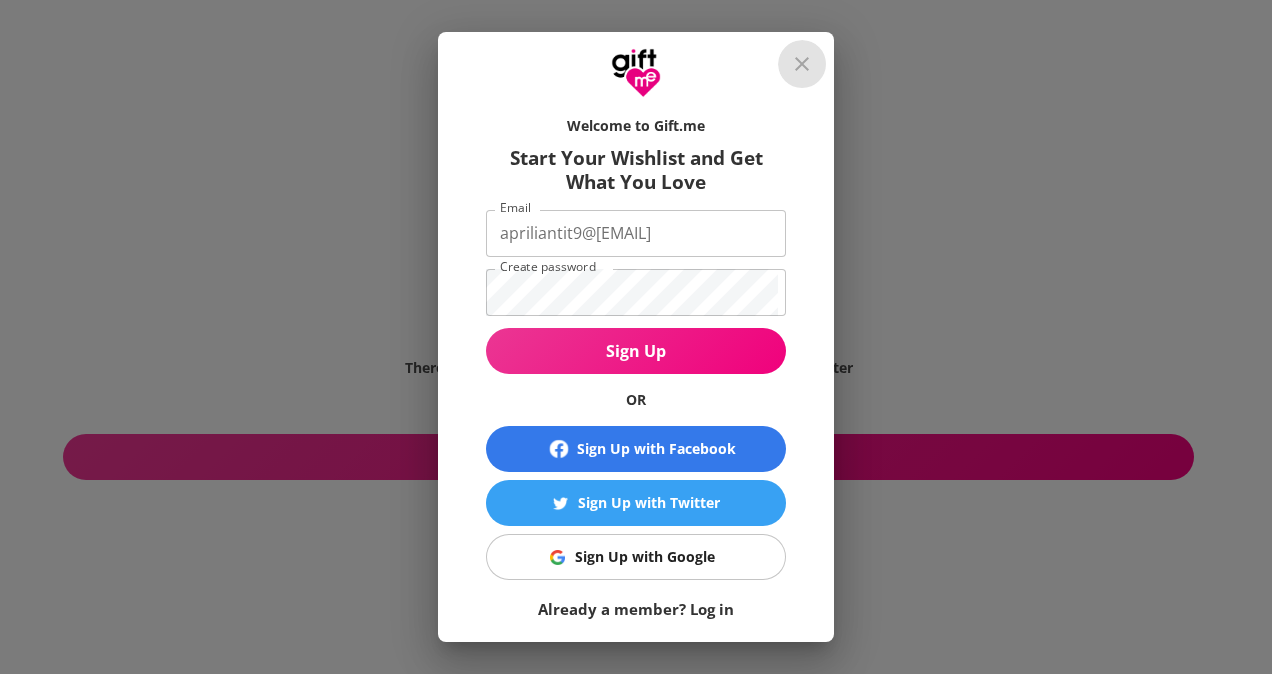 click 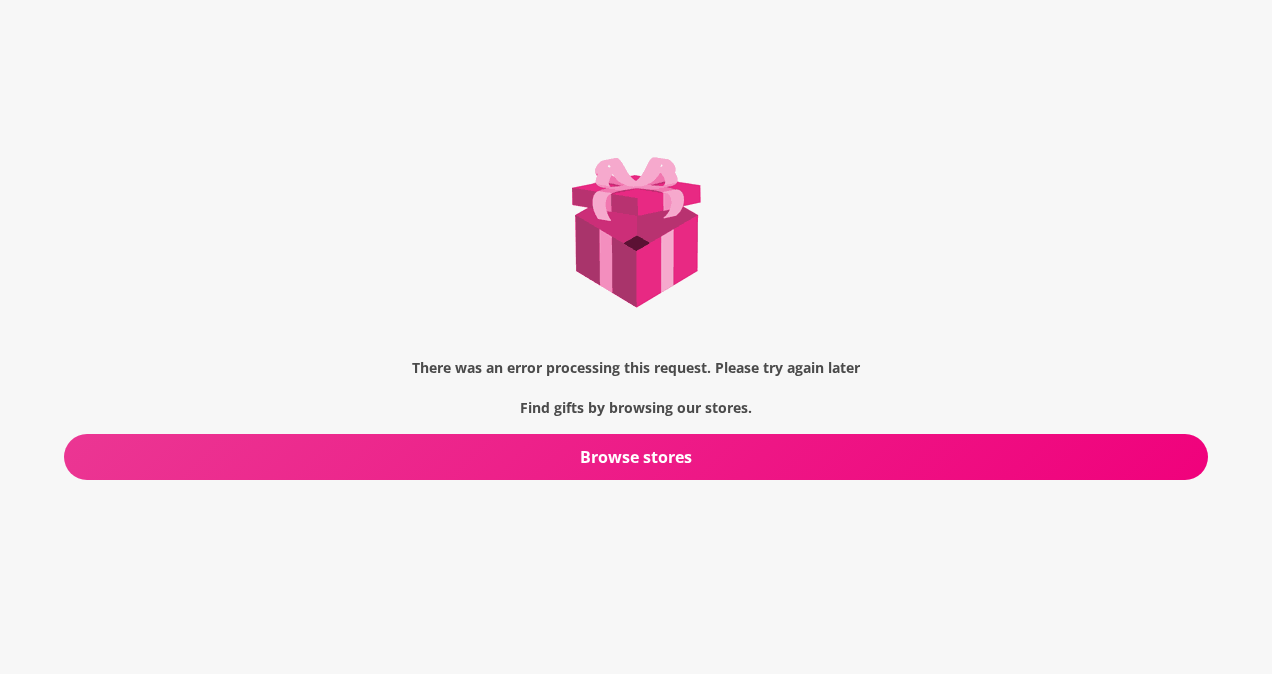 drag, startPoint x: 1156, startPoint y: 1, endPoint x: 734, endPoint y: 178, distance: 457.61664 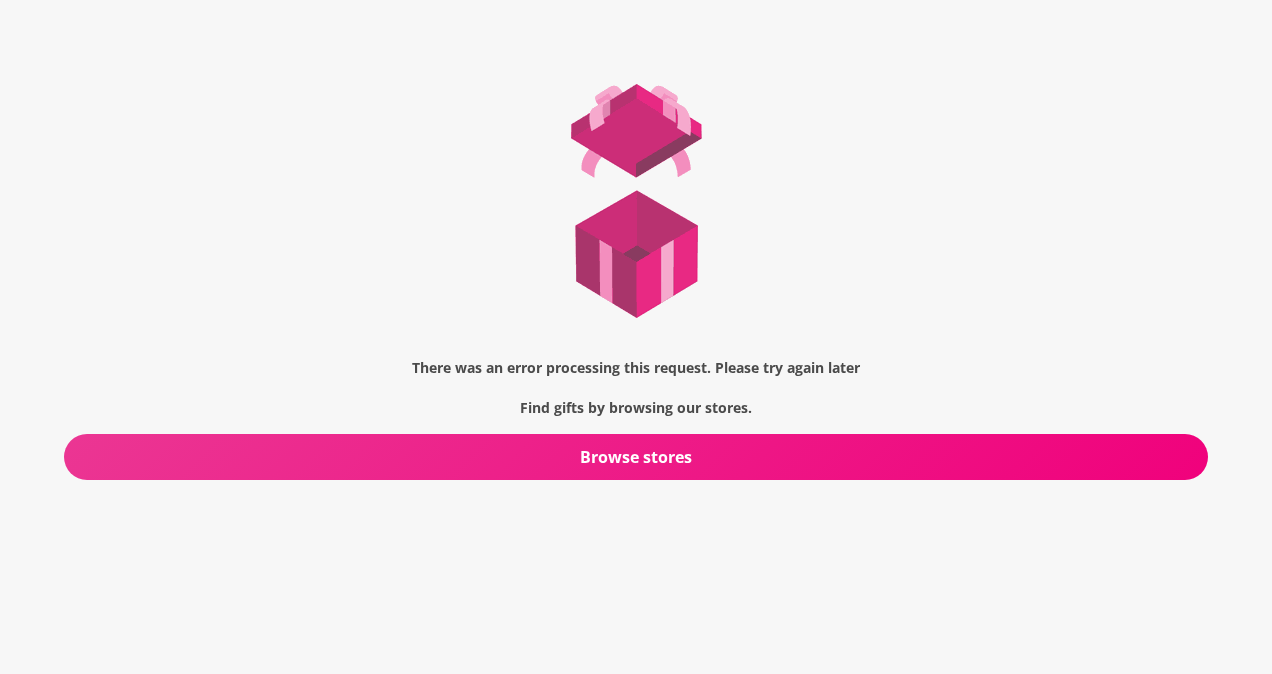 click at bounding box center (636, 201) 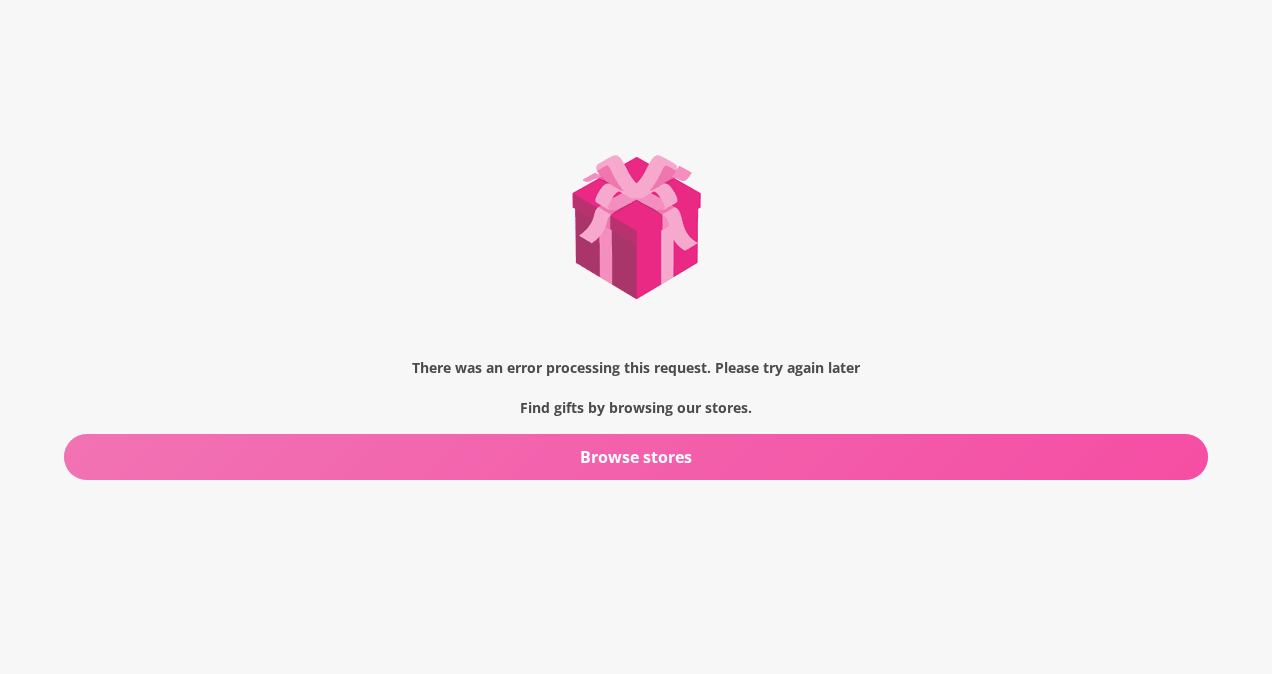 click on "Browse stores" at bounding box center [636, 457] 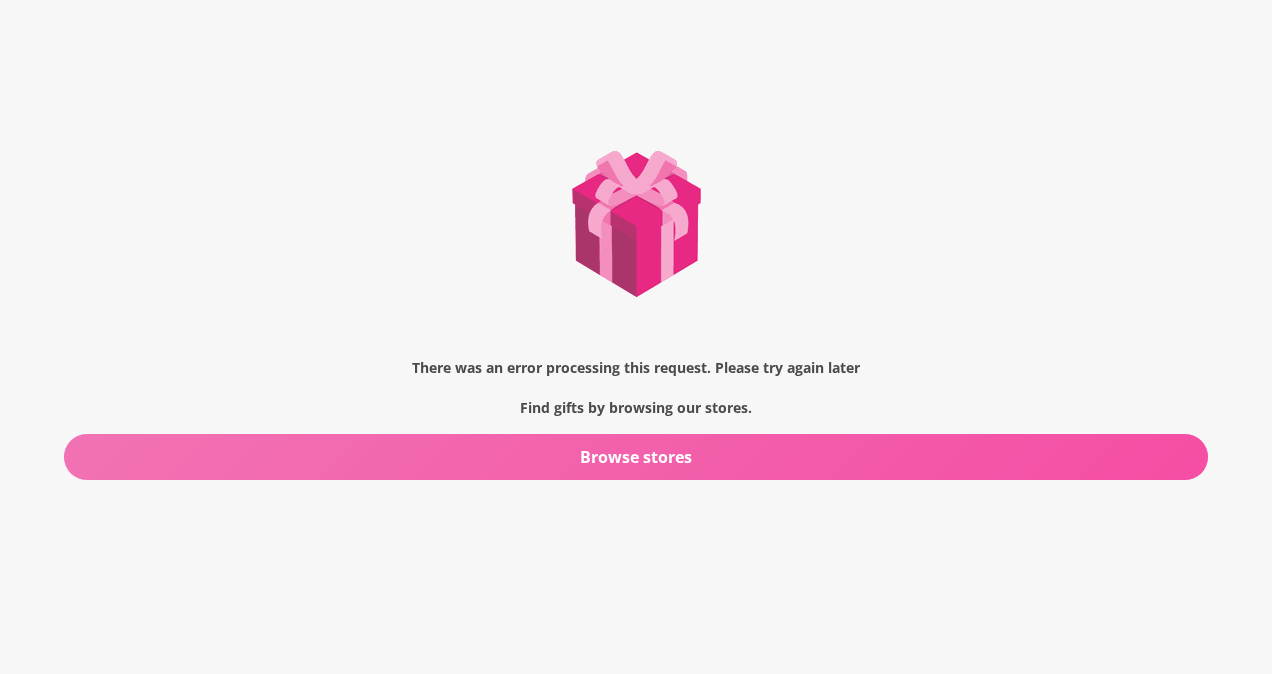 click on "Browse stores" at bounding box center (636, 457) 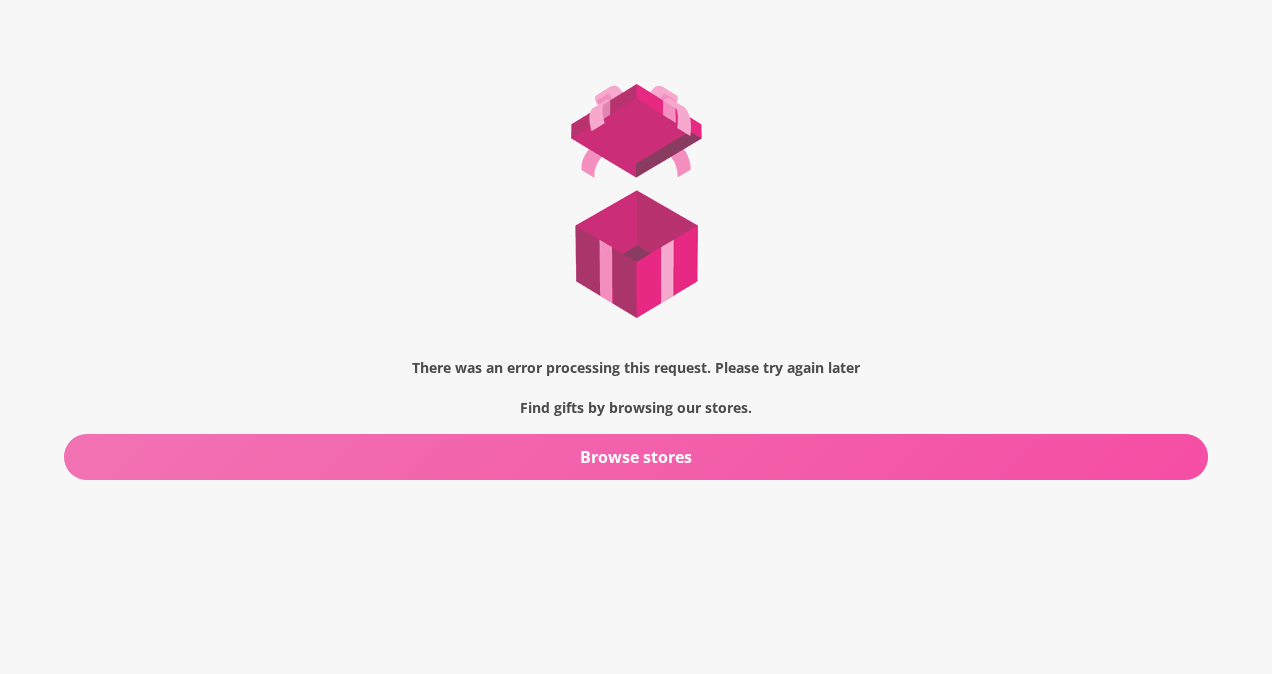click on "Browse stores" at bounding box center [636, 457] 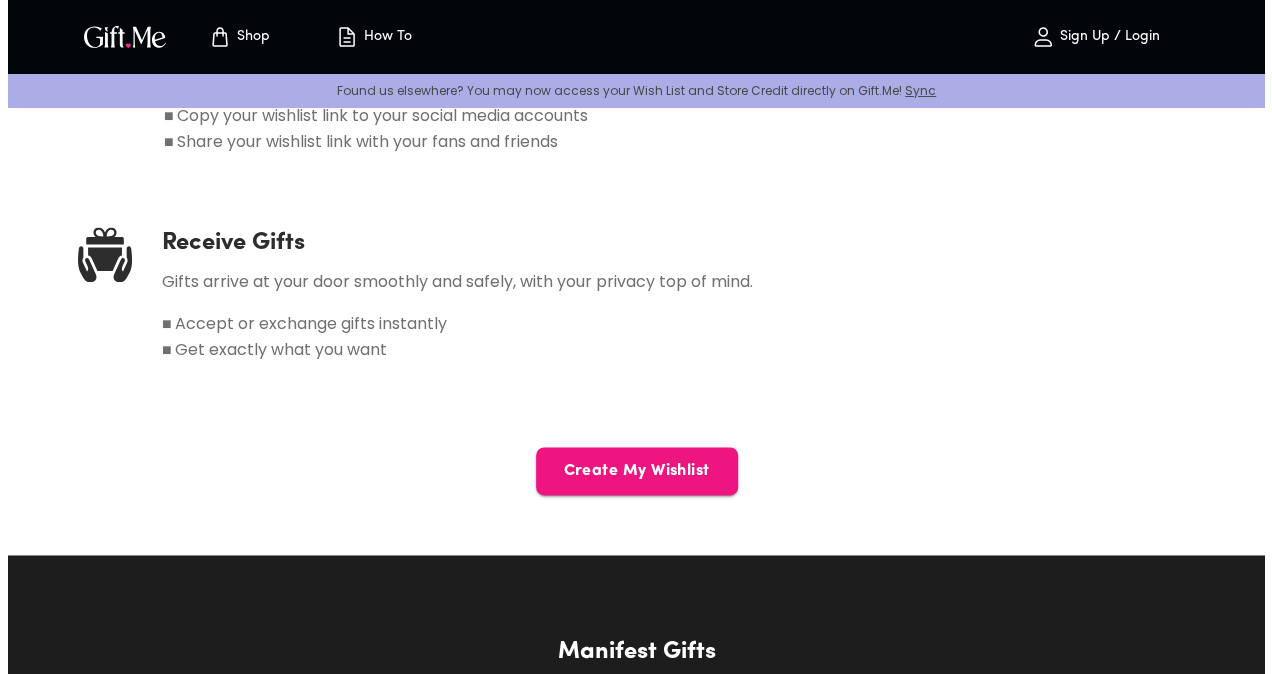 scroll, scrollTop: 1252, scrollLeft: 0, axis: vertical 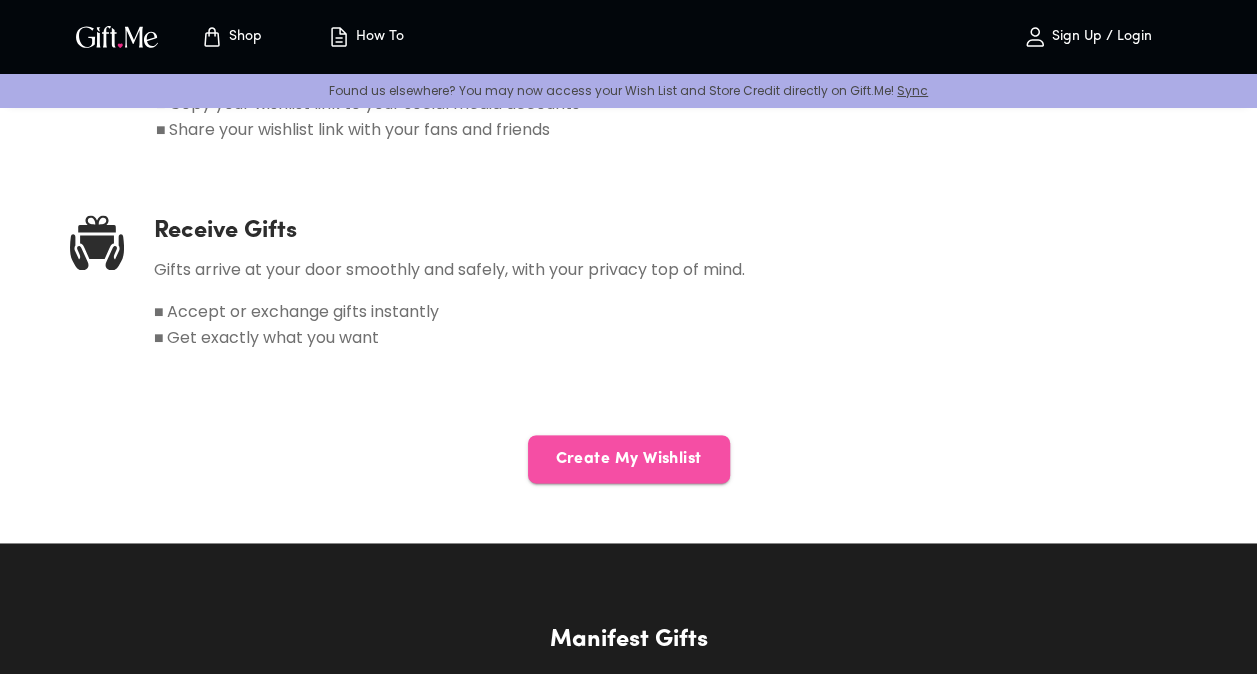 click on "Create My Wishlist" at bounding box center [629, 459] 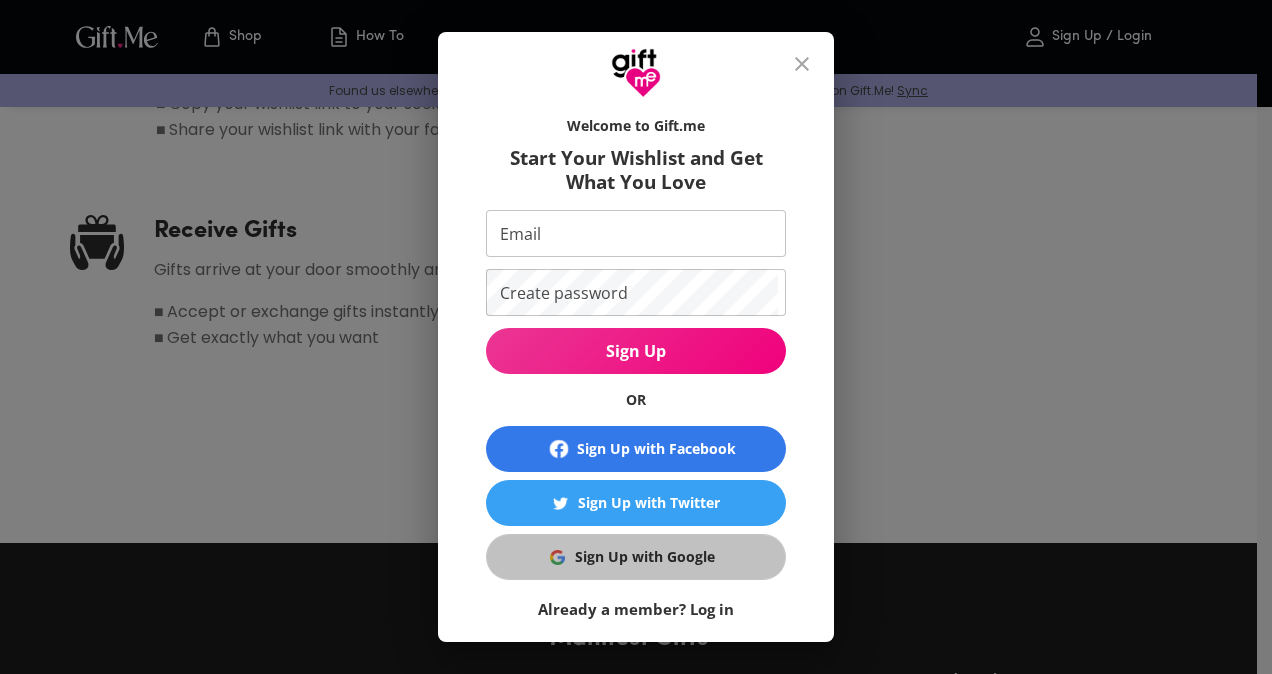click on "Sign Up with Google" at bounding box center [645, 557] 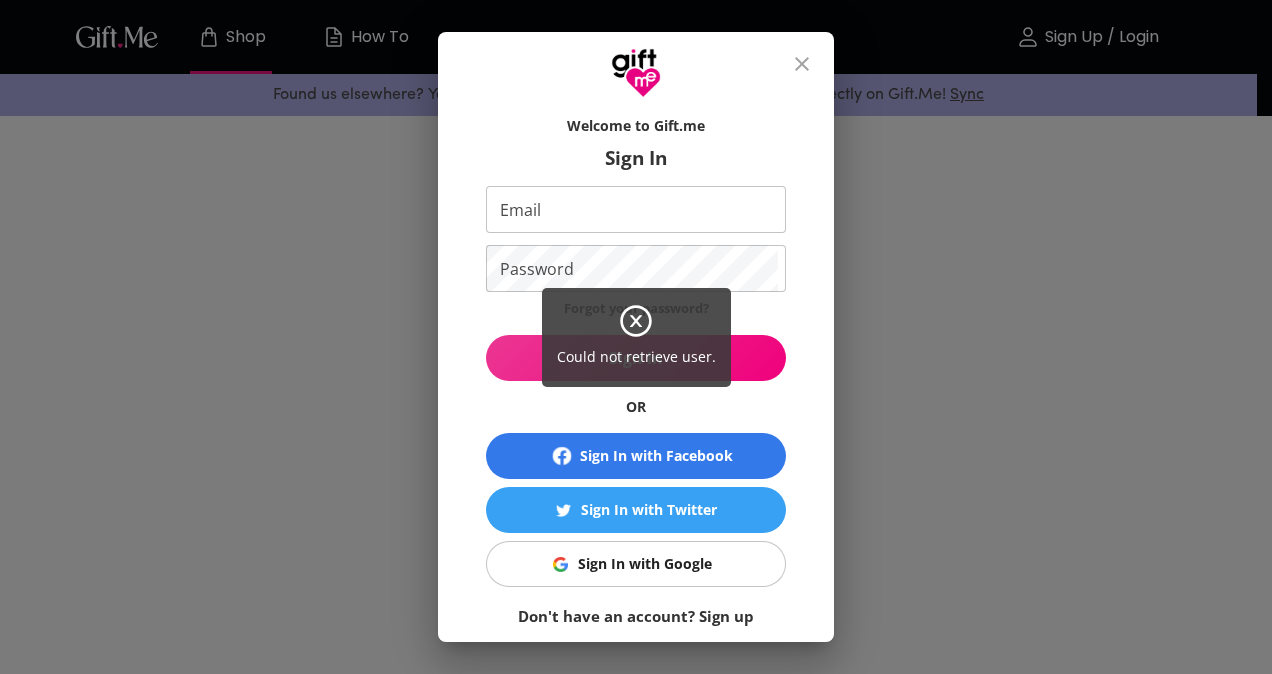 scroll, scrollTop: 0, scrollLeft: 0, axis: both 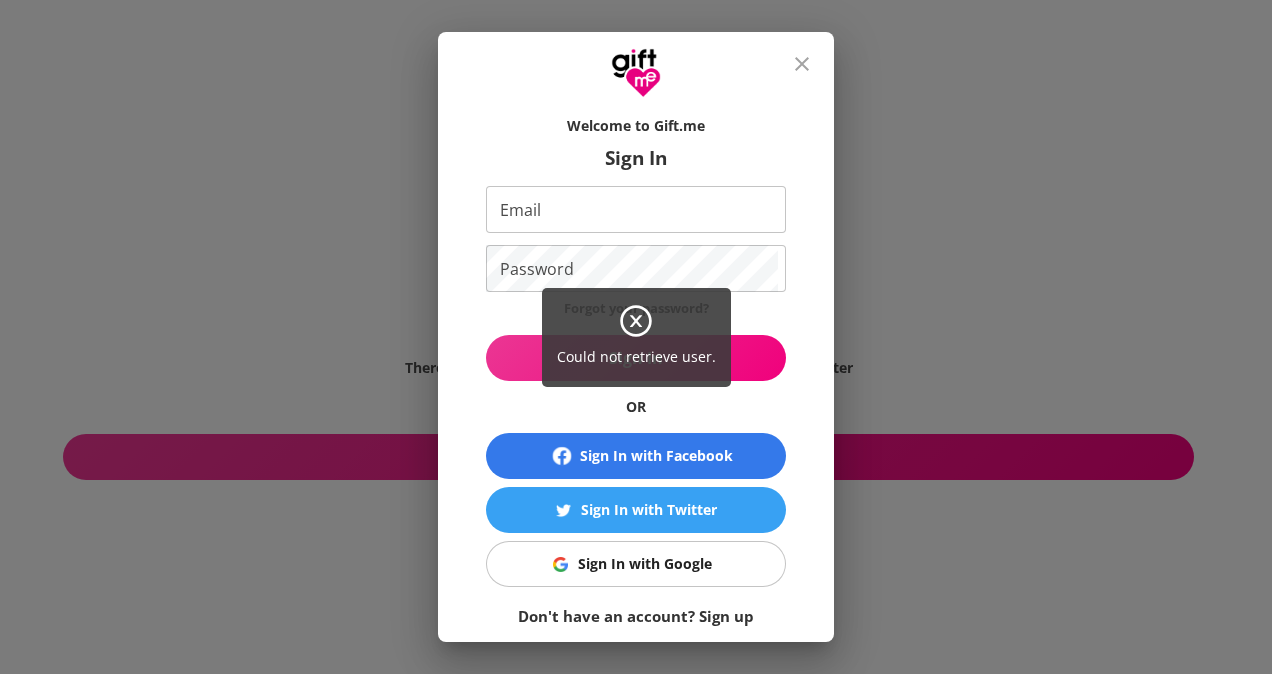 click 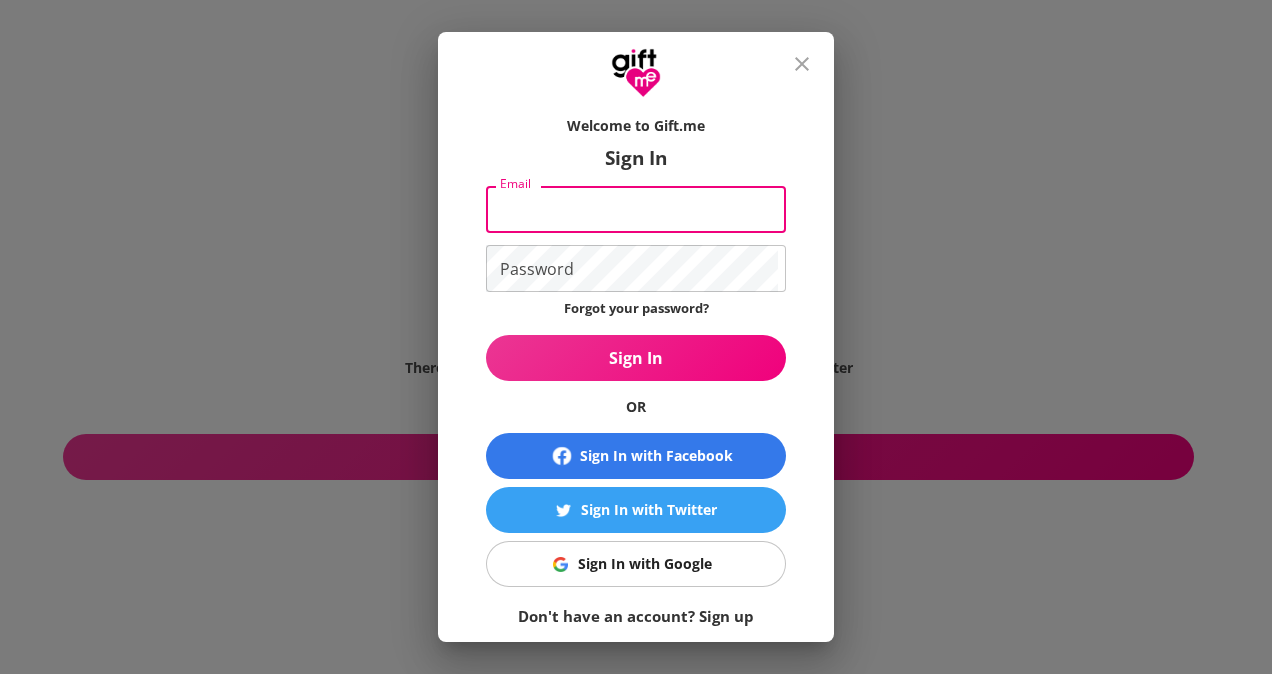 click on "Email" at bounding box center (632, 209) 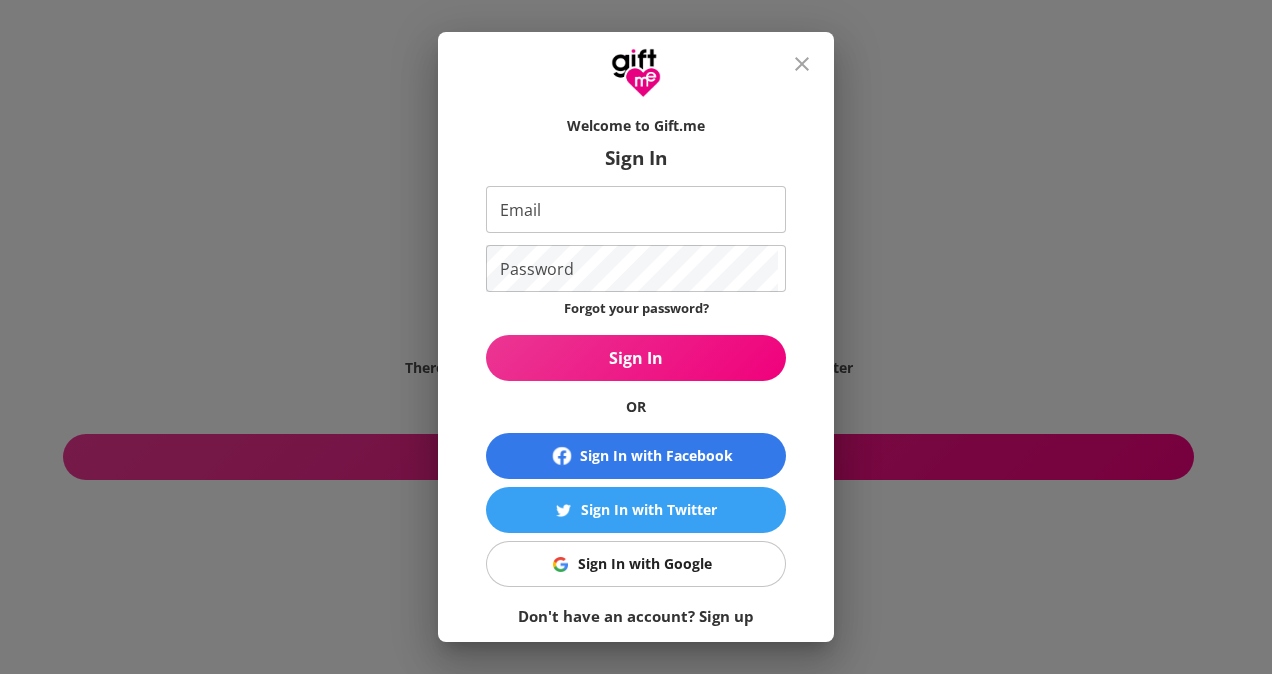 click on "Welcome to Gift.me Sign In Email Email Password Password Forgot your password? Sign In OR Sign In with Facebook Sign In with Twitter Sign In with Google Don't have an account? Sign up" at bounding box center (636, 366) 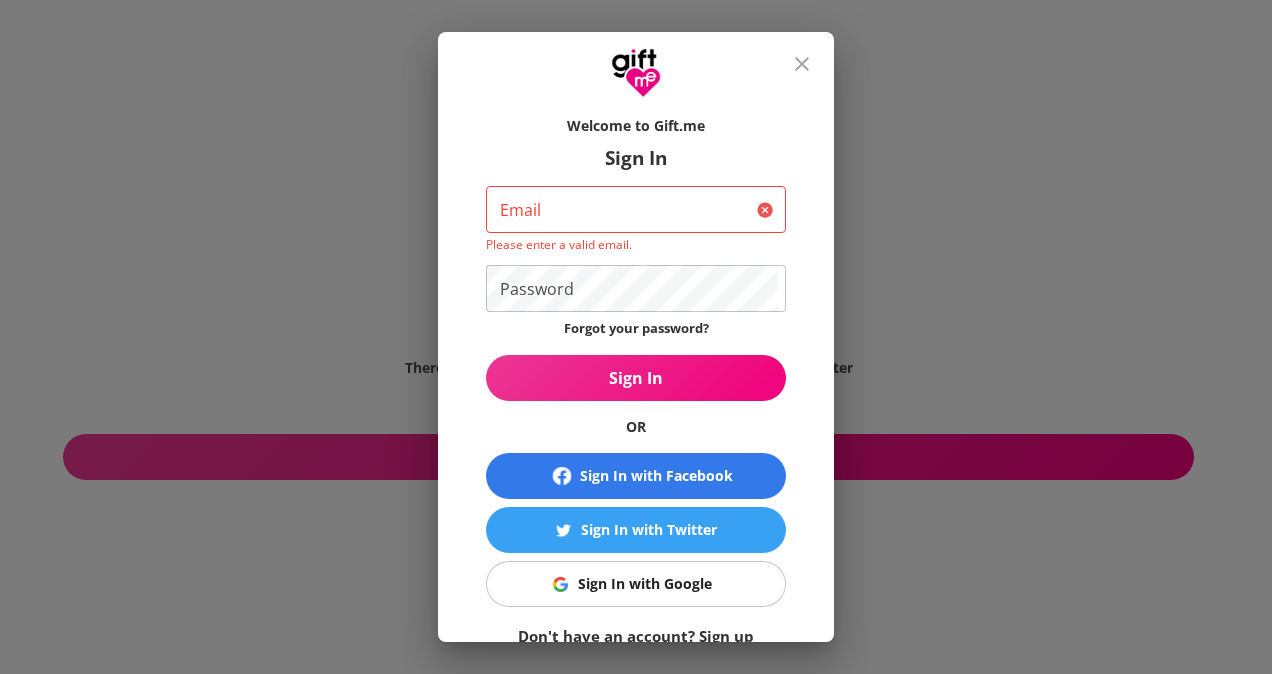 click on "Don't have an account? Sign up" at bounding box center [636, 636] 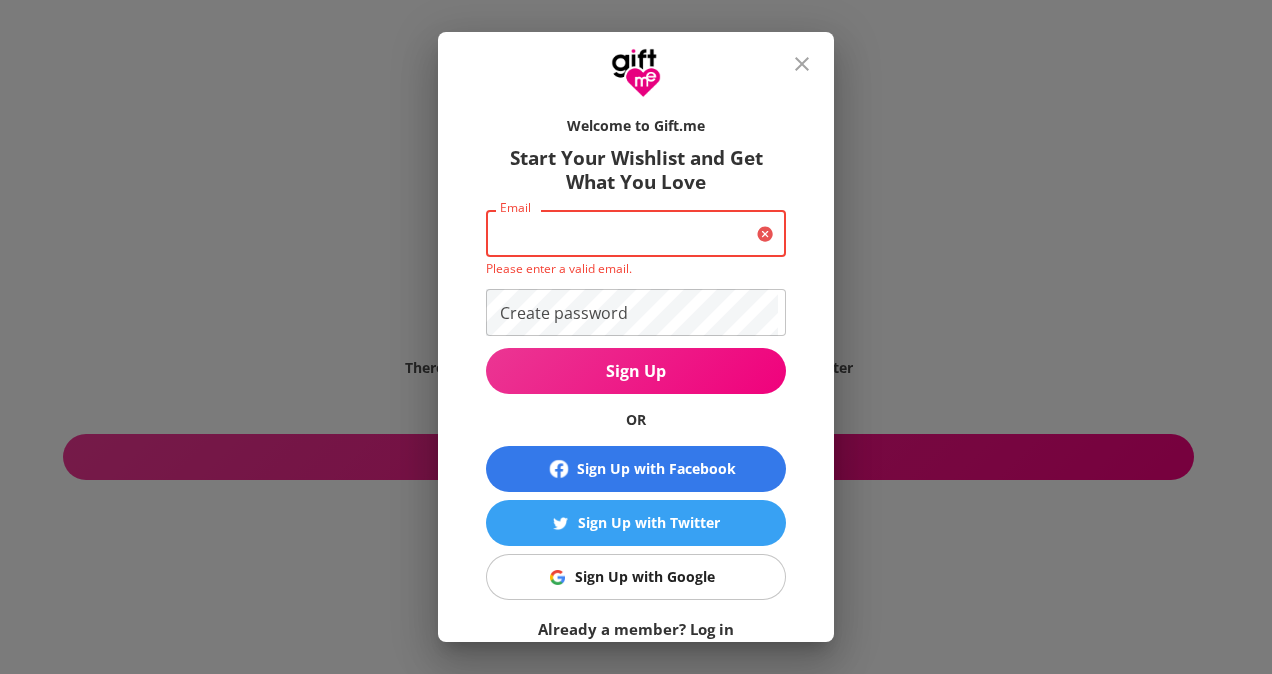 click on "Email" at bounding box center [617, 233] 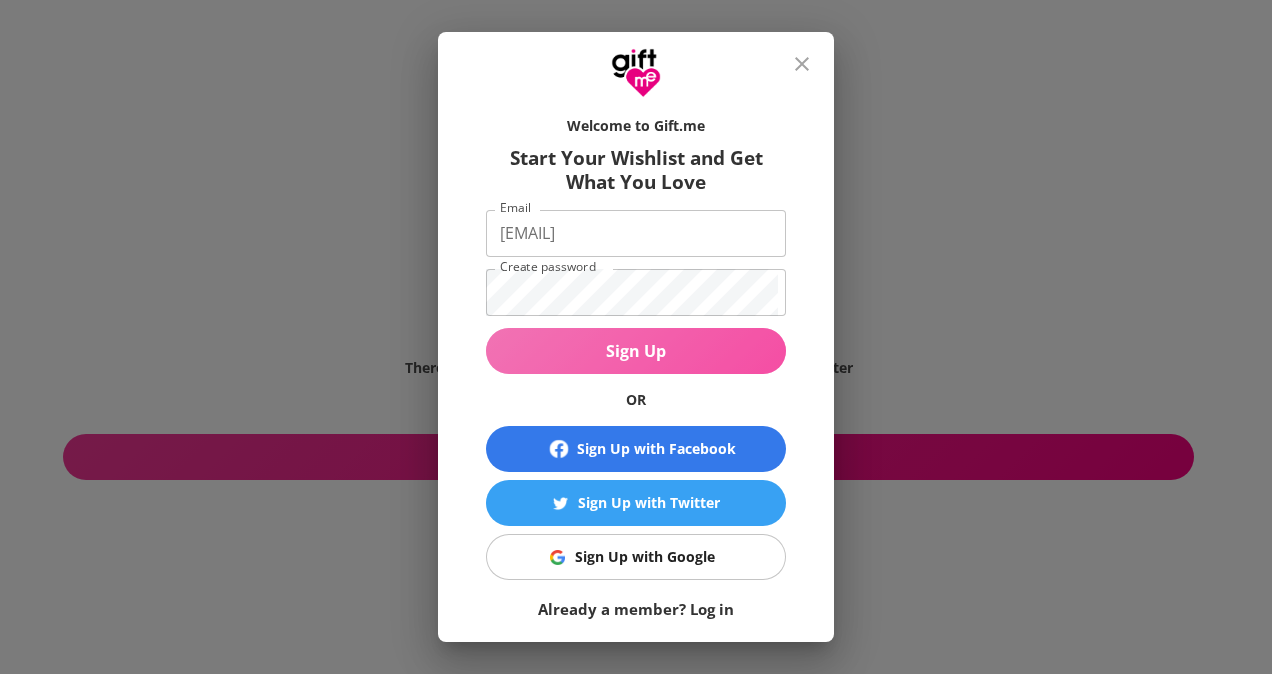 click on "Sign Up" at bounding box center [636, 351] 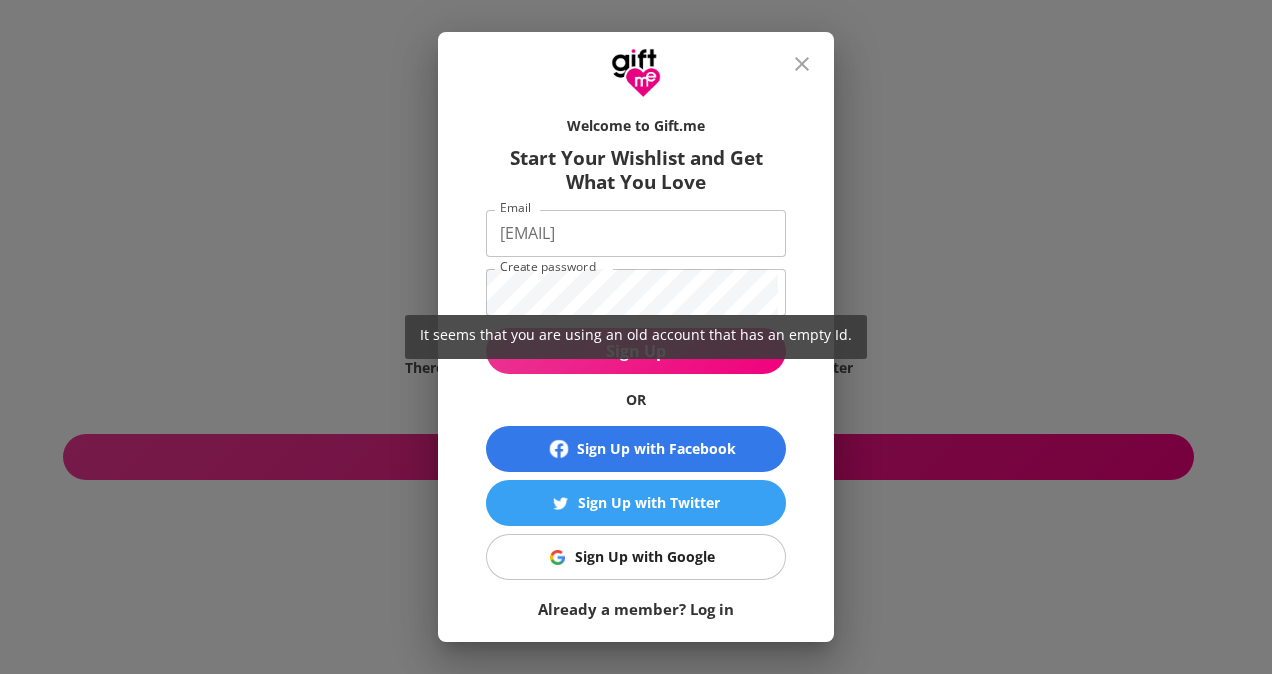 click on "It seems that you are using an old account that has an empty Id." at bounding box center [636, 337] 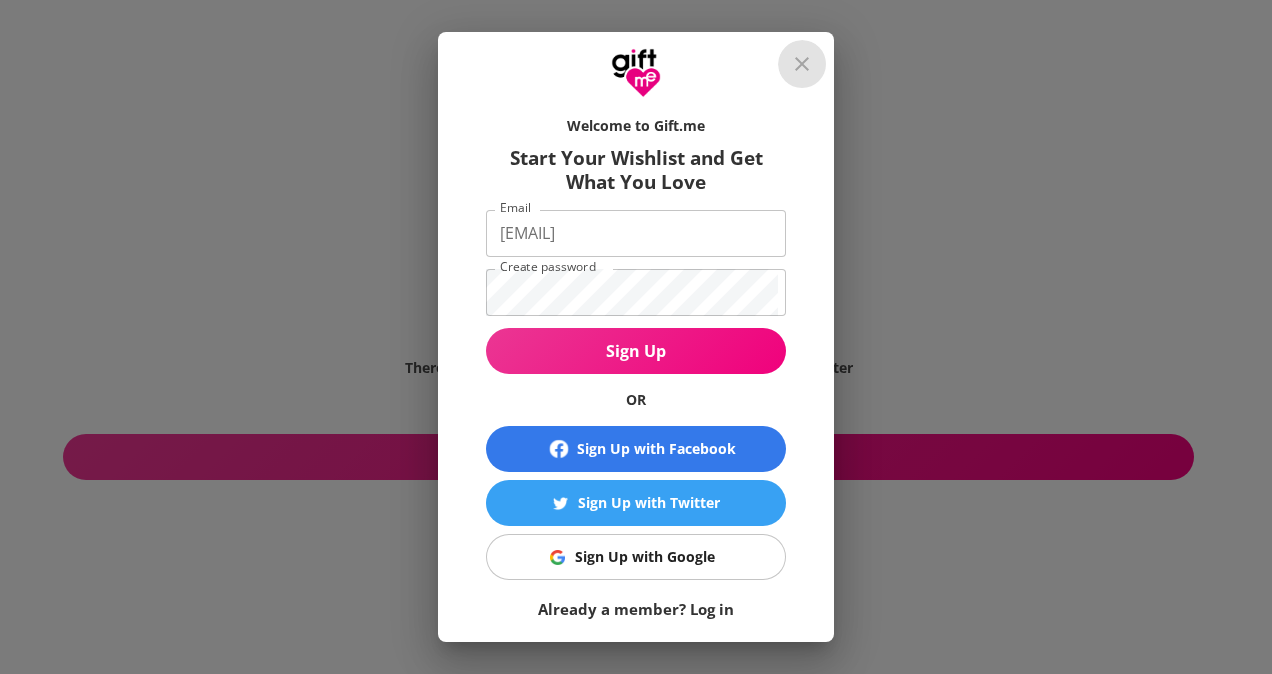 click 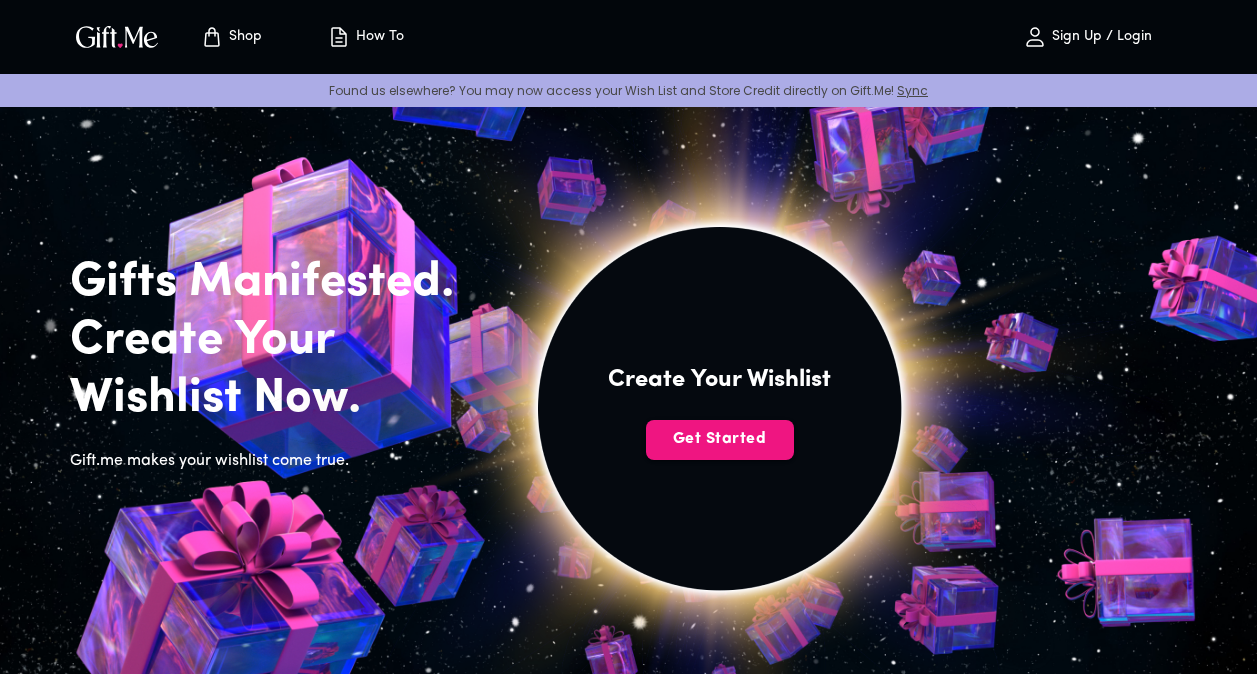 scroll, scrollTop: 0, scrollLeft: 0, axis: both 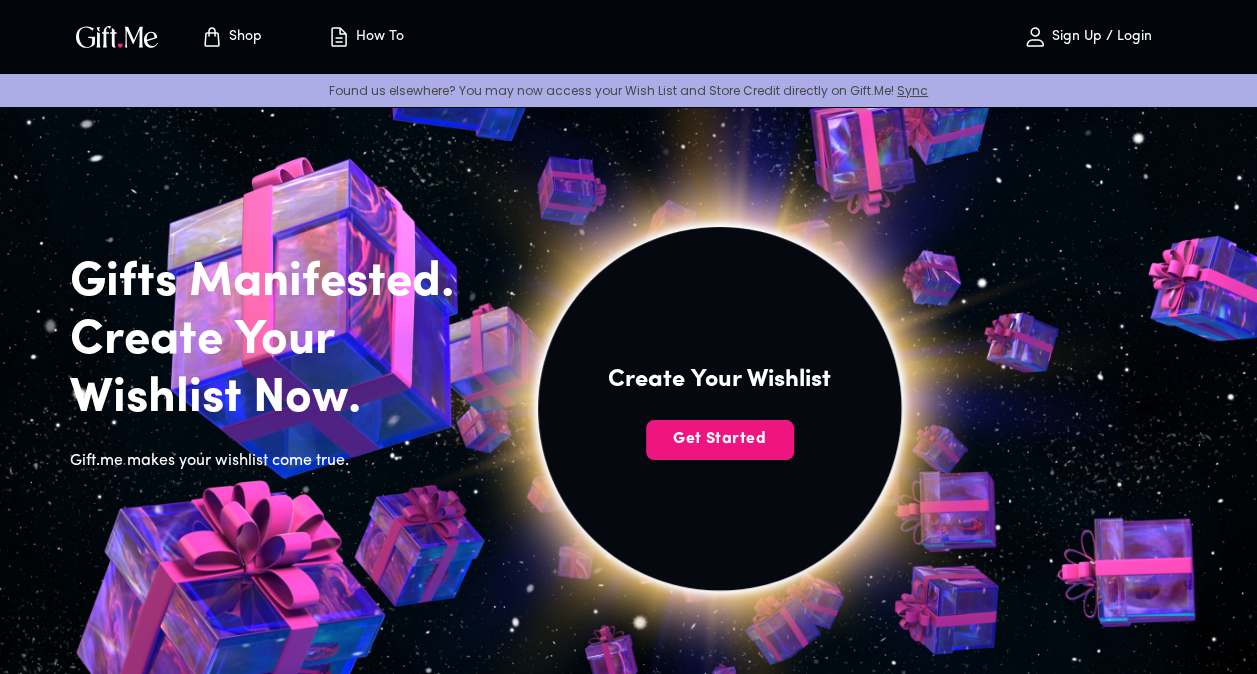 click on "How To" at bounding box center [377, 37] 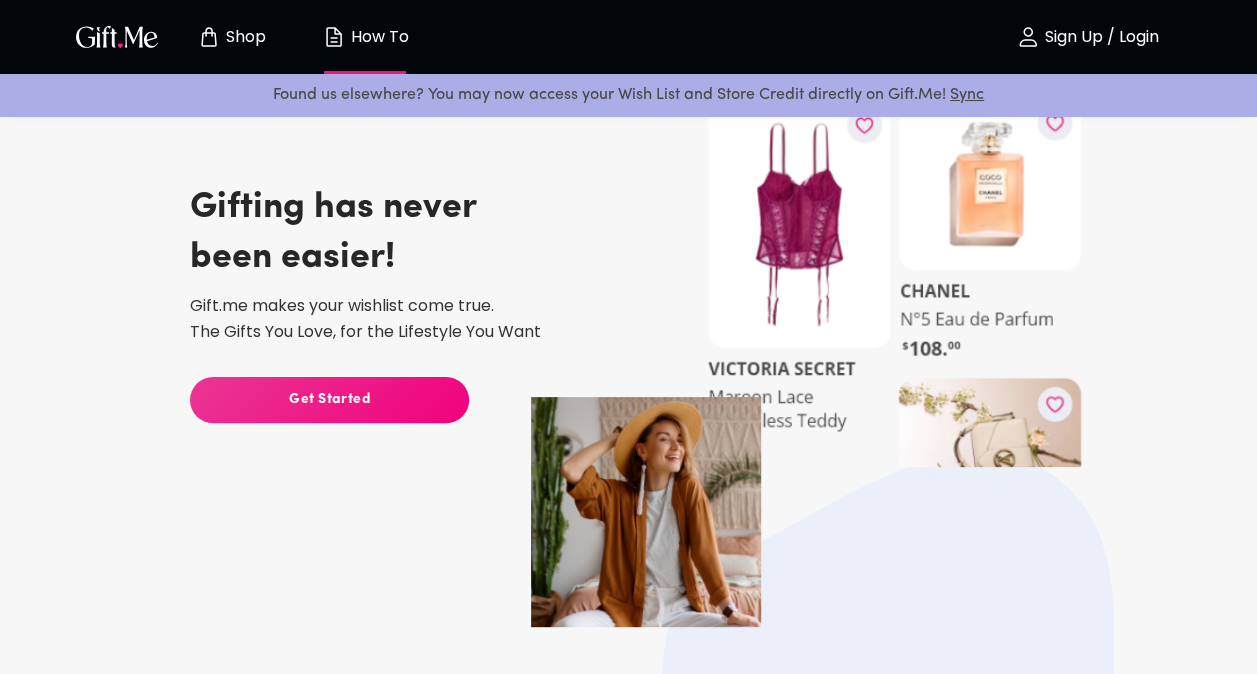 scroll, scrollTop: 0, scrollLeft: 0, axis: both 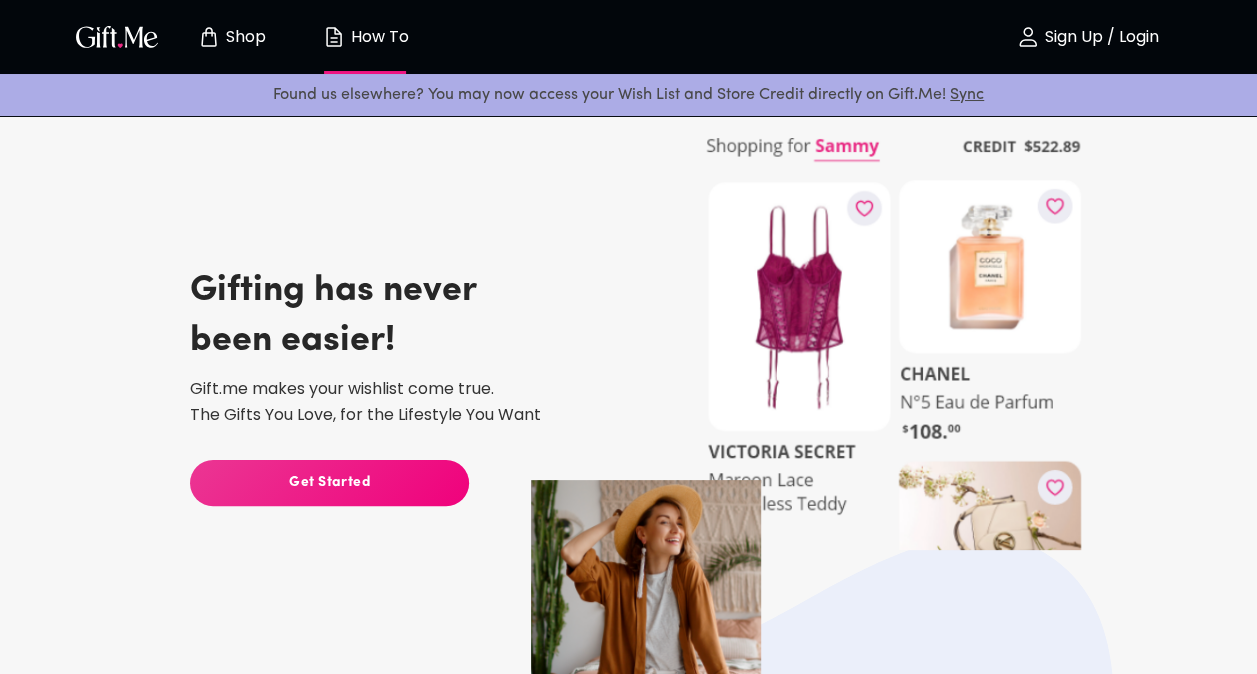 click at bounding box center (117, 36) 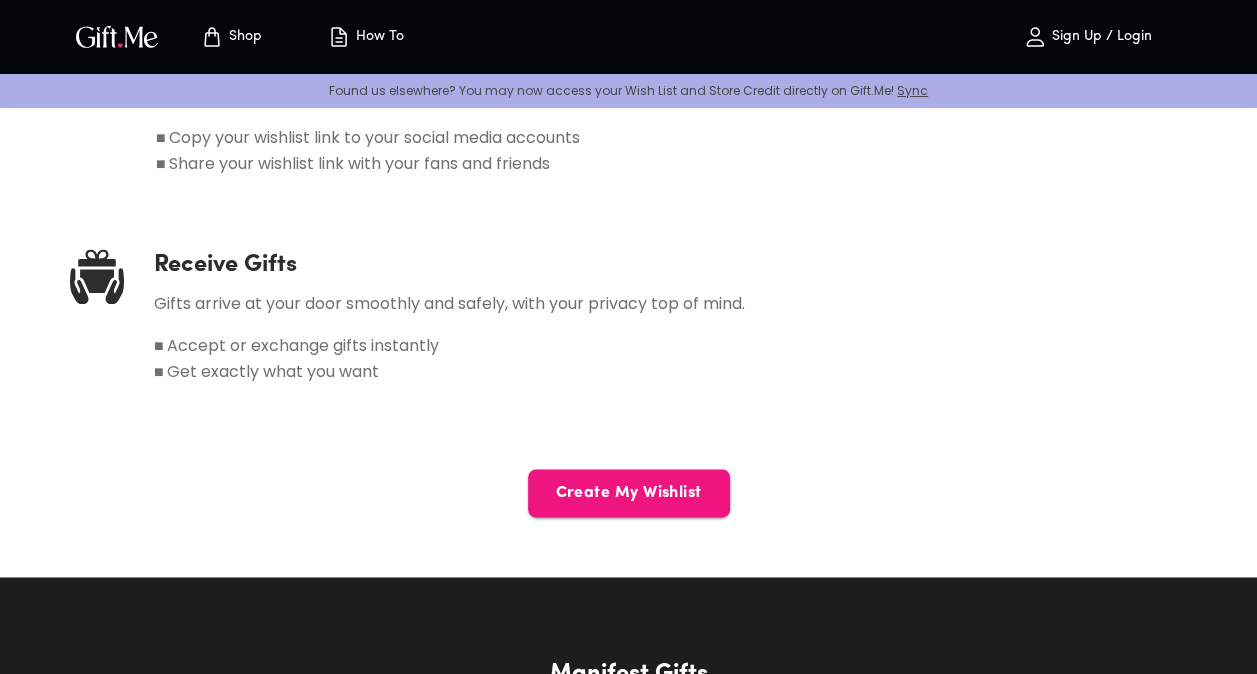 scroll, scrollTop: 1219, scrollLeft: 0, axis: vertical 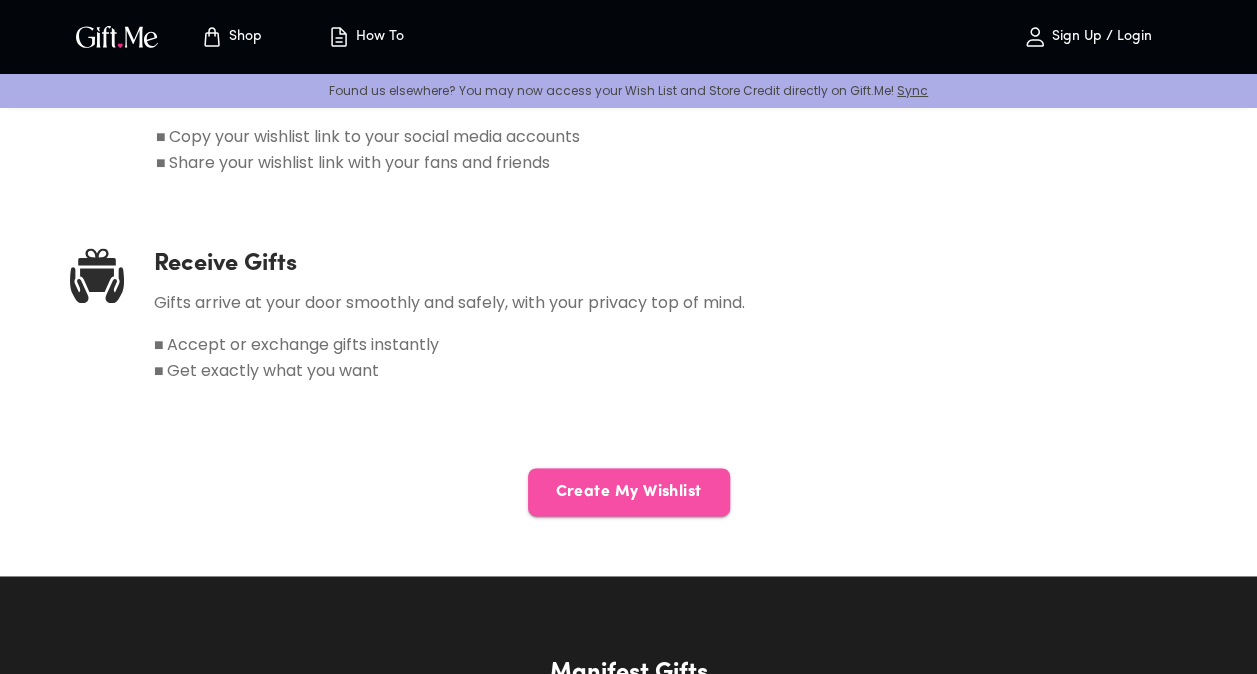 click on "Create My Wishlist" at bounding box center [629, 492] 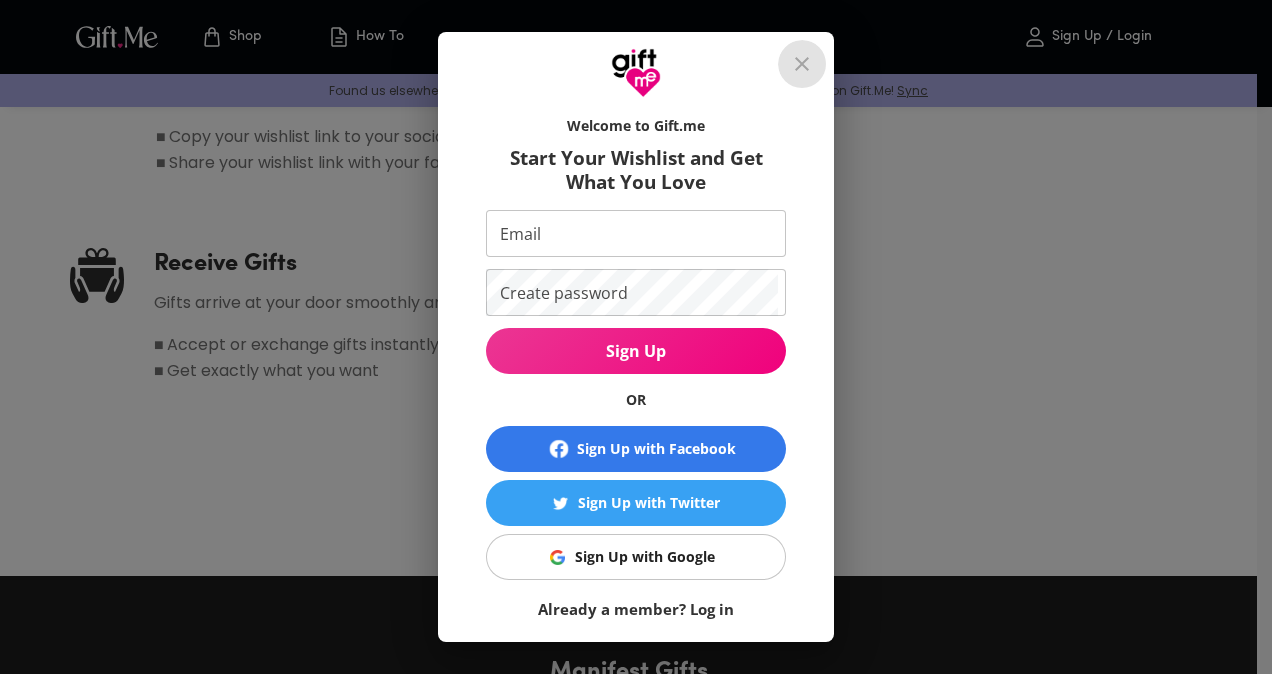click 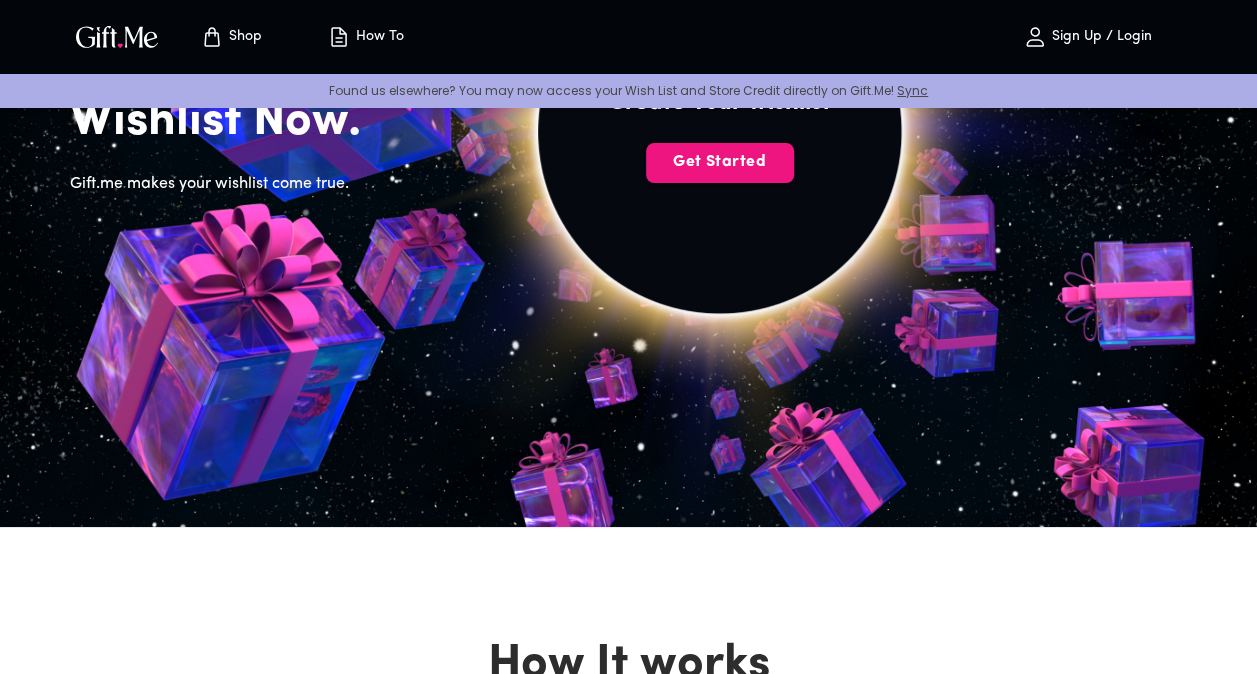 scroll, scrollTop: 0, scrollLeft: 0, axis: both 